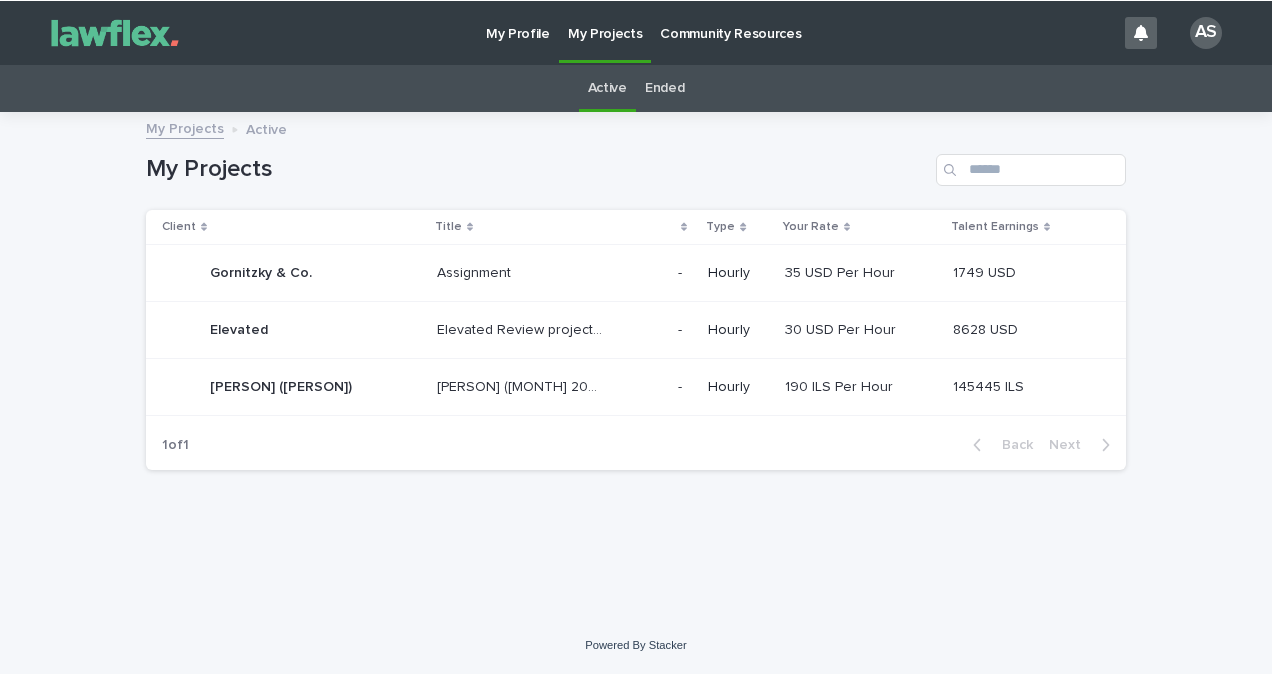 scroll, scrollTop: 0, scrollLeft: 0, axis: both 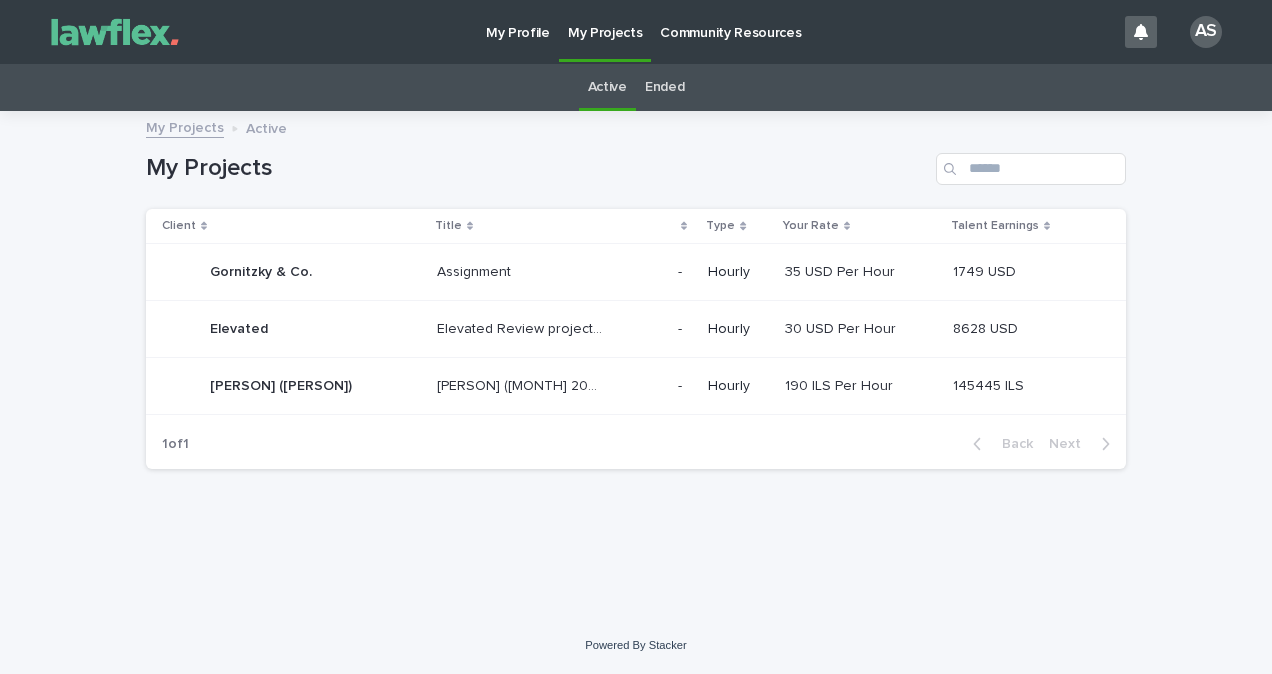 click on "[PERSON] ([MONTH] 2024)" at bounding box center (522, 384) 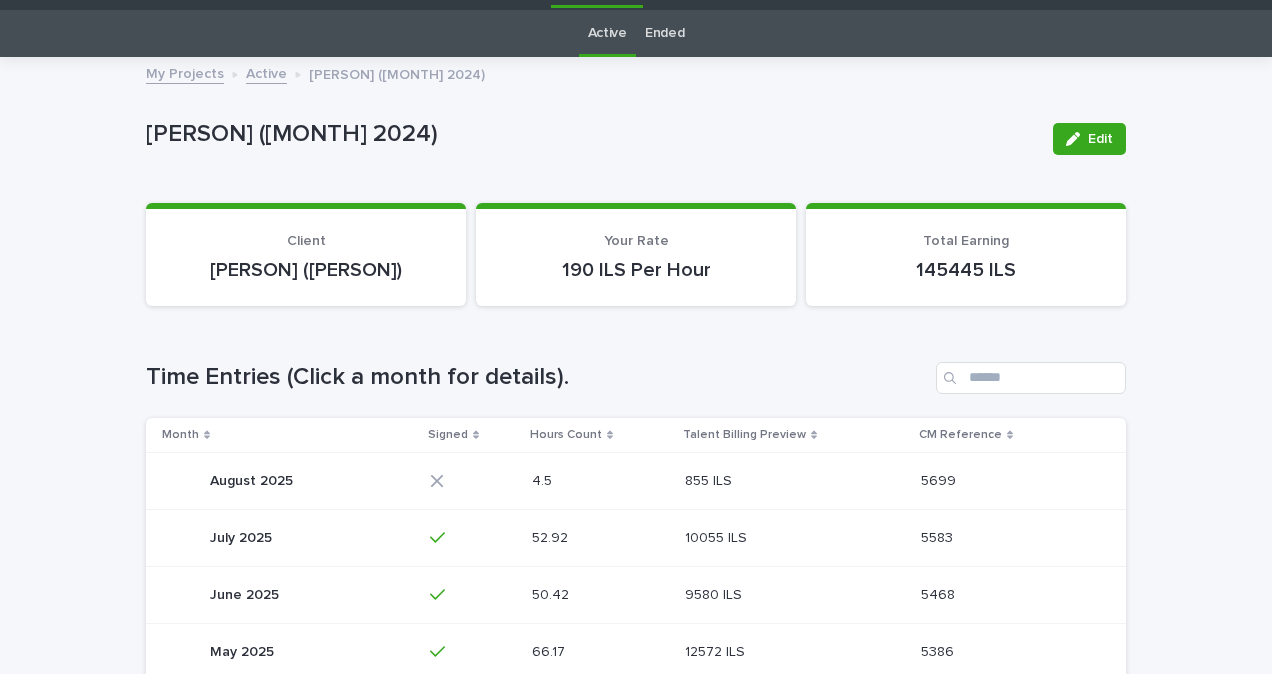 scroll, scrollTop: 115, scrollLeft: 0, axis: vertical 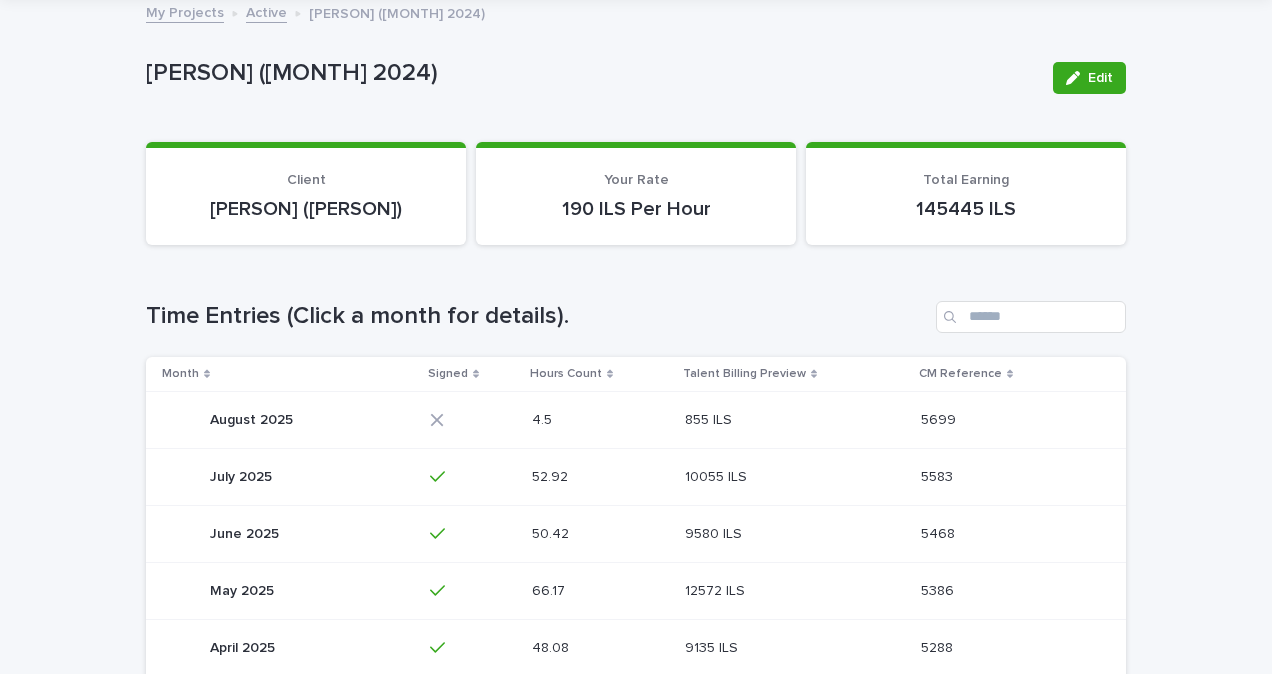 click on "[NUMBER] ILS [NUMBER] ILS" at bounding box center [795, 419] 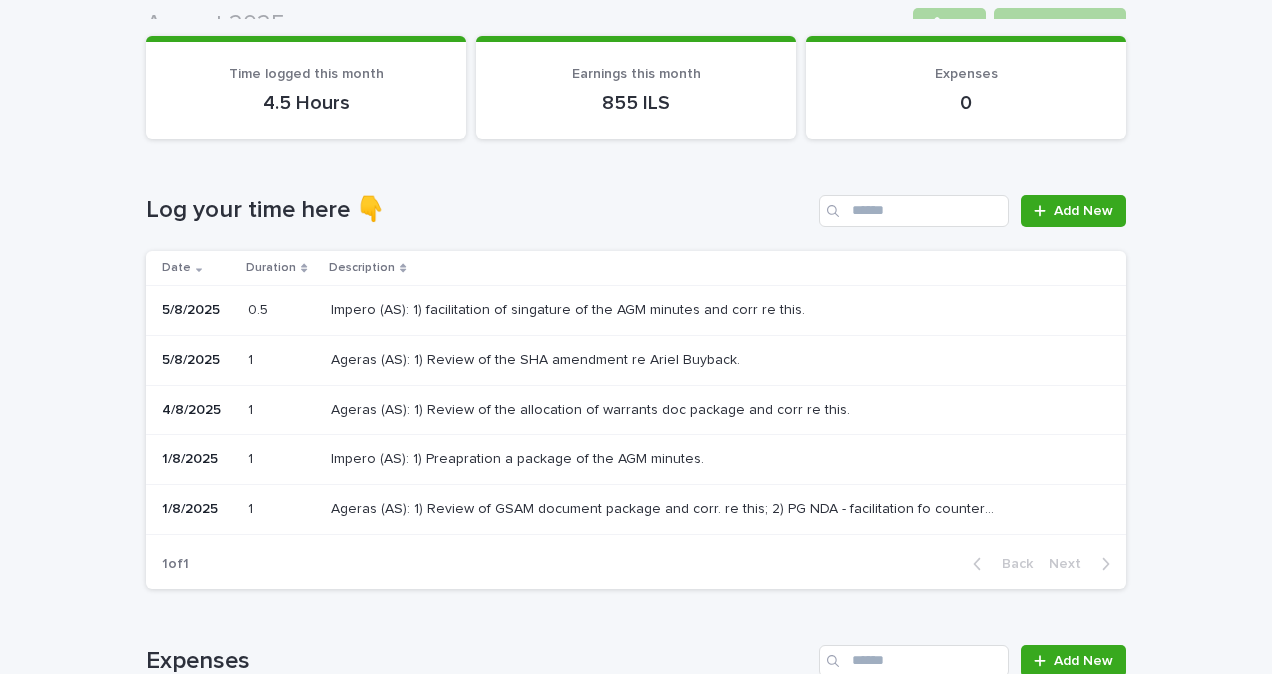 scroll, scrollTop: 155, scrollLeft: 0, axis: vertical 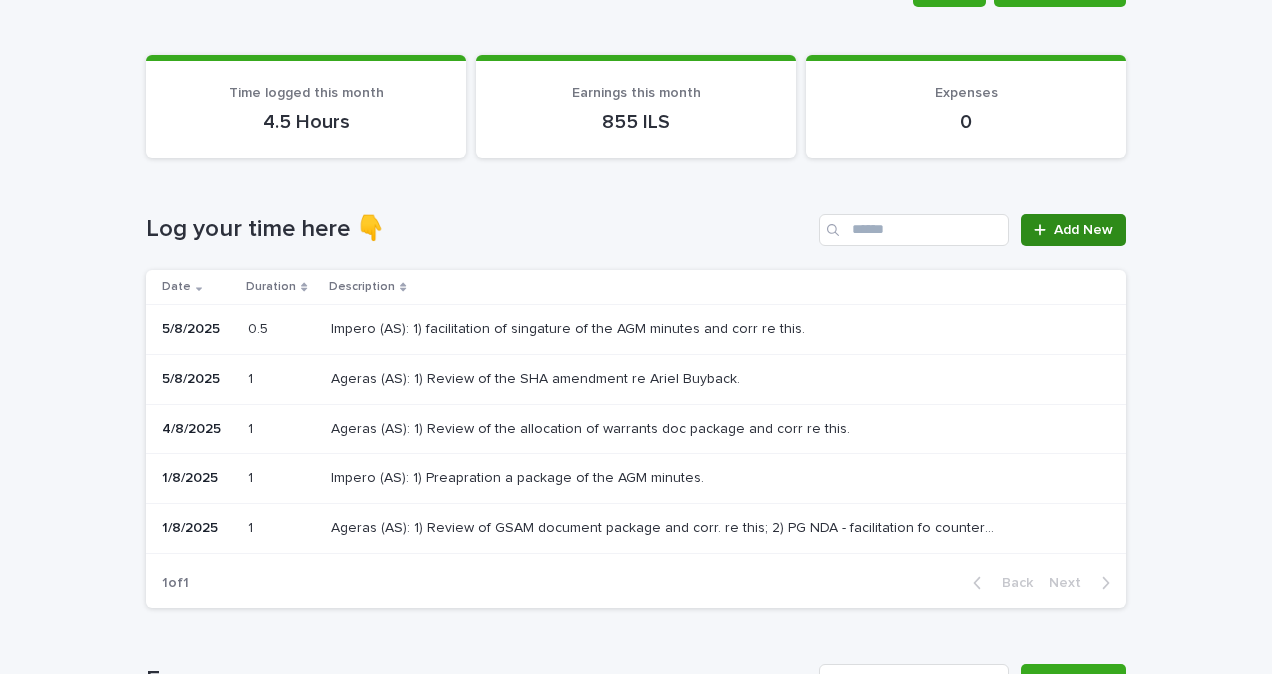 click on "Add New" at bounding box center [1083, 230] 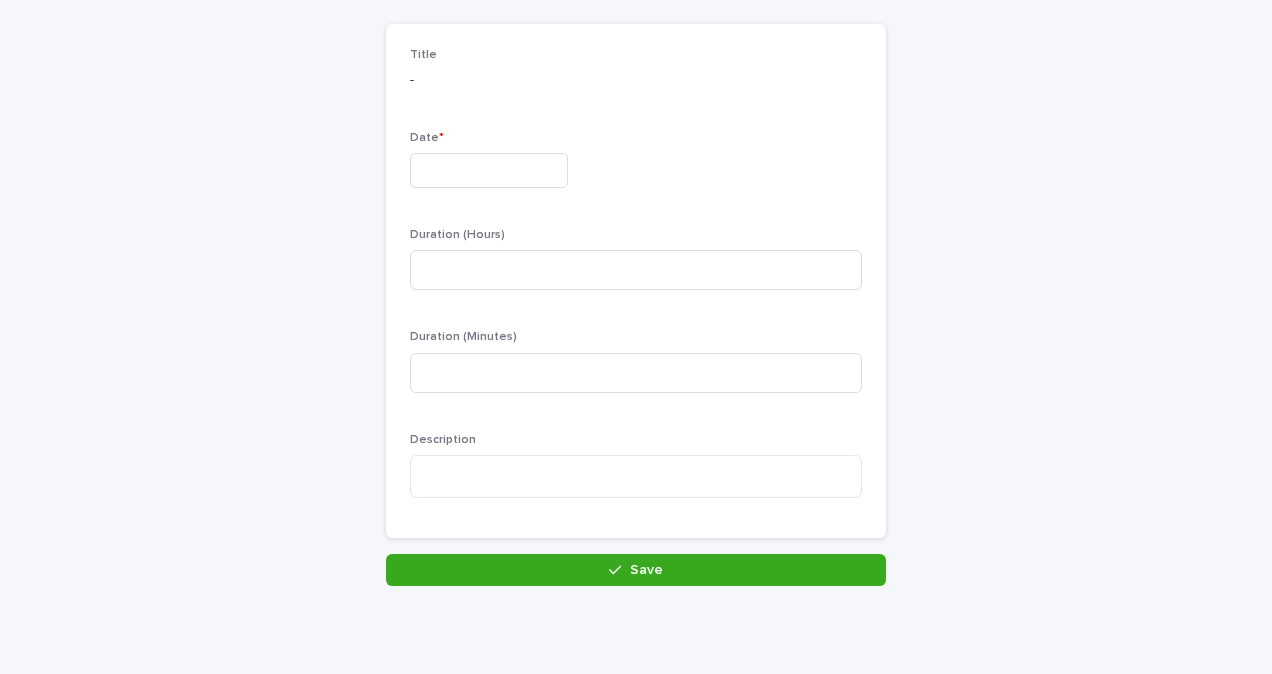 scroll, scrollTop: 156, scrollLeft: 0, axis: vertical 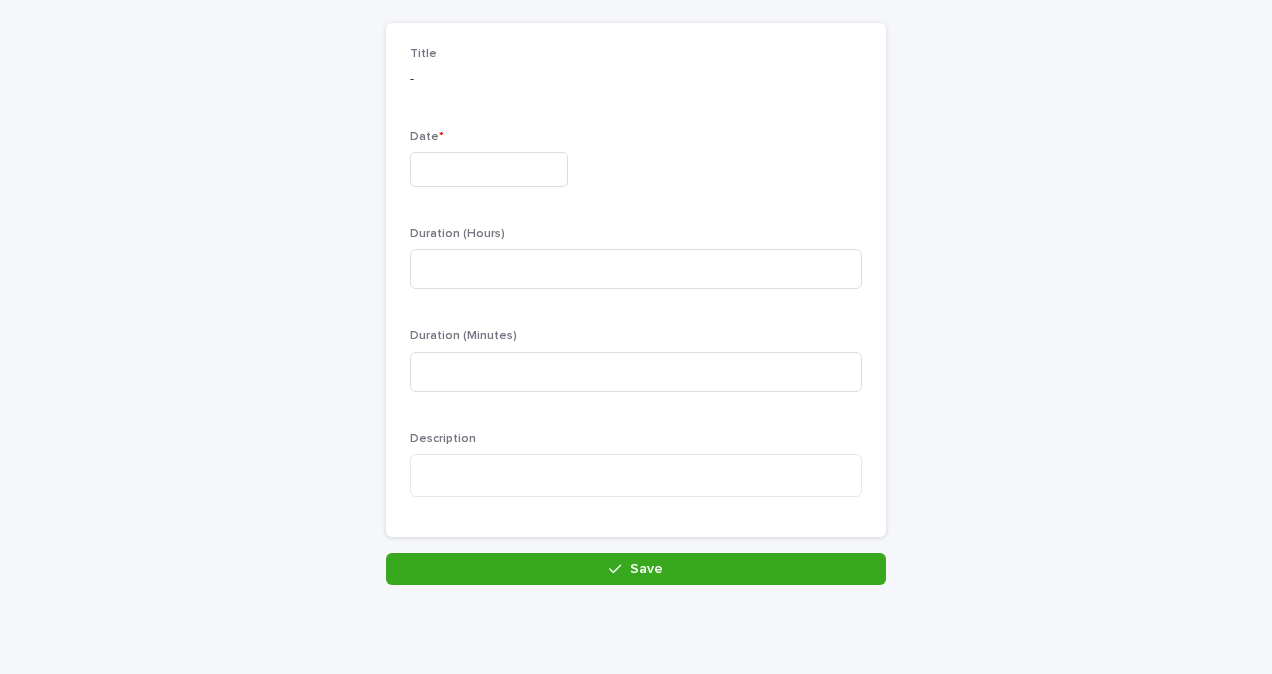 click at bounding box center [489, 169] 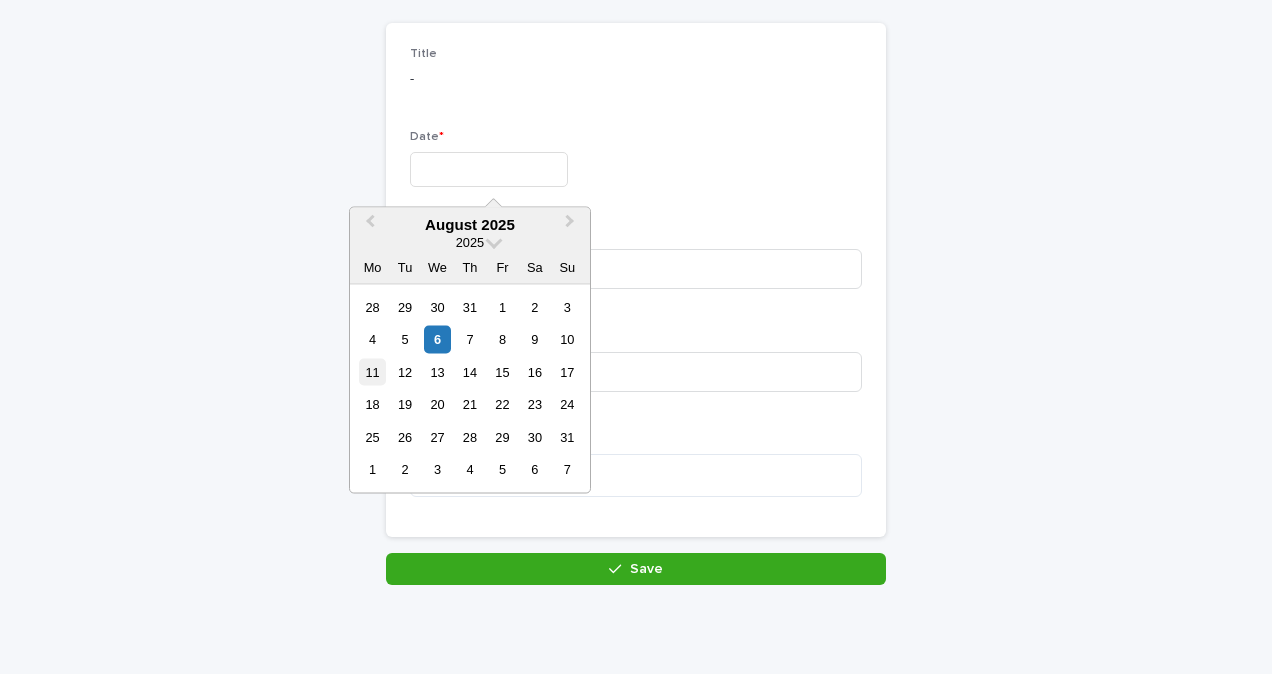 click on "11" at bounding box center (372, 371) 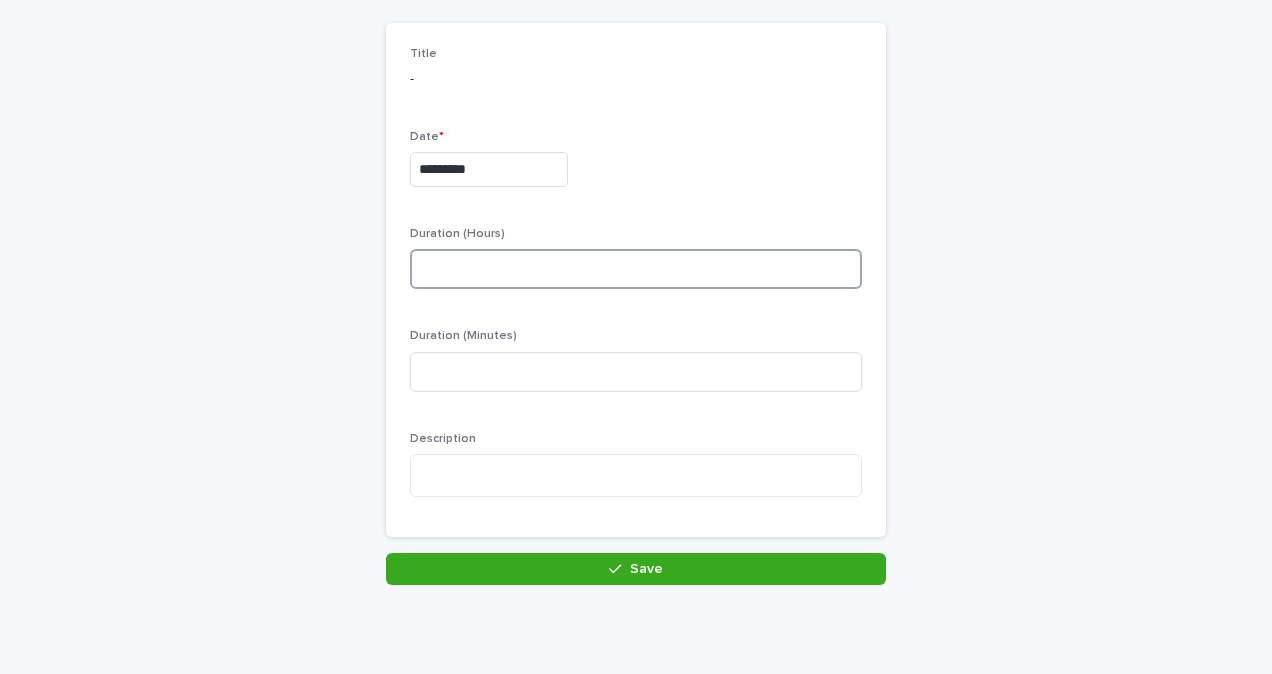 click at bounding box center [636, 269] 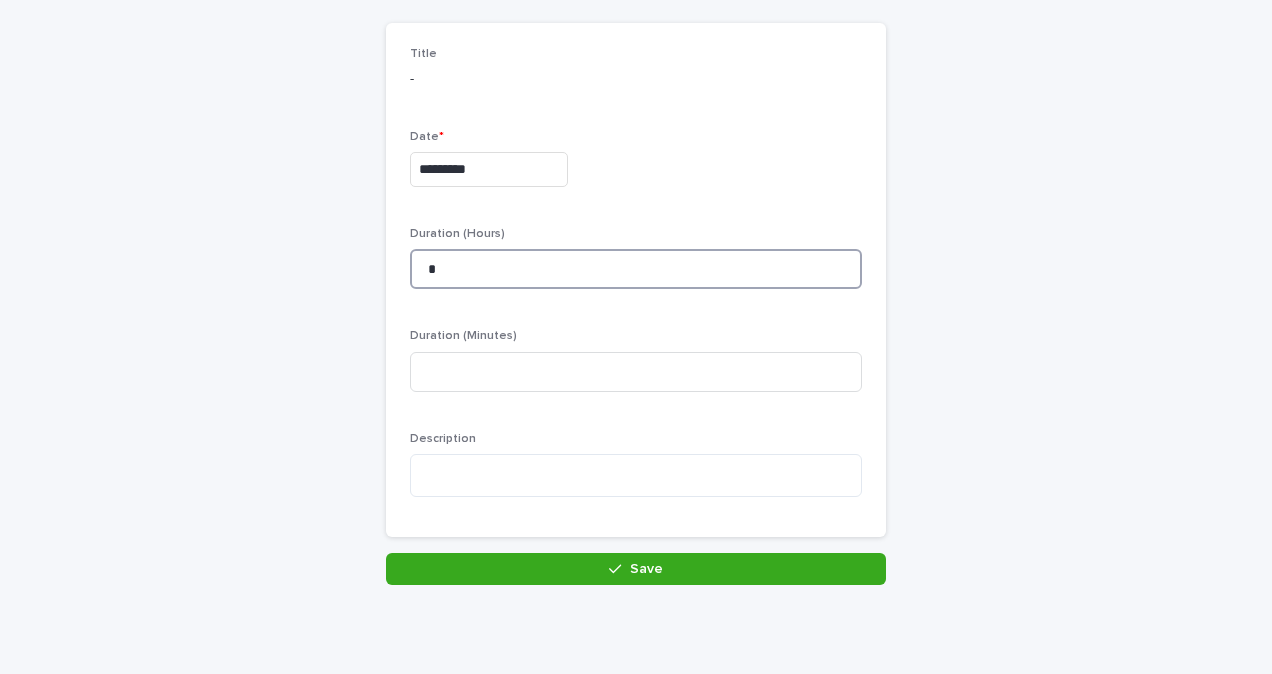 type on "*" 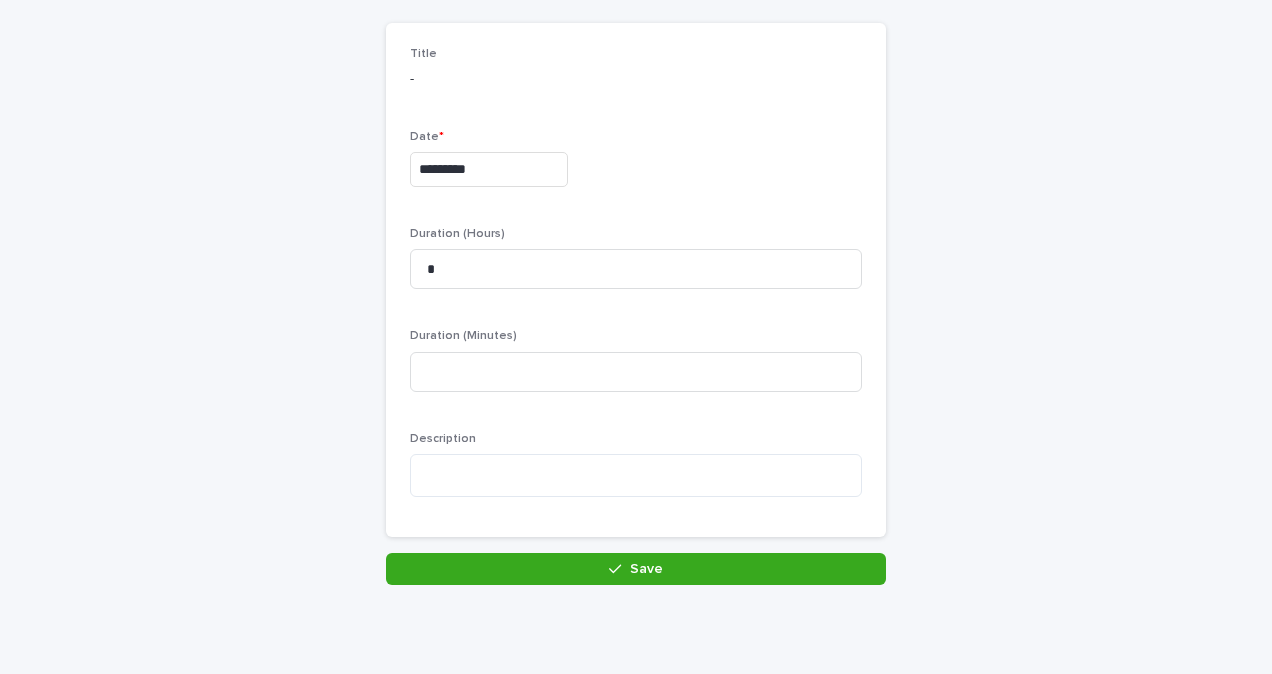 click on "Description" at bounding box center (636, 439) 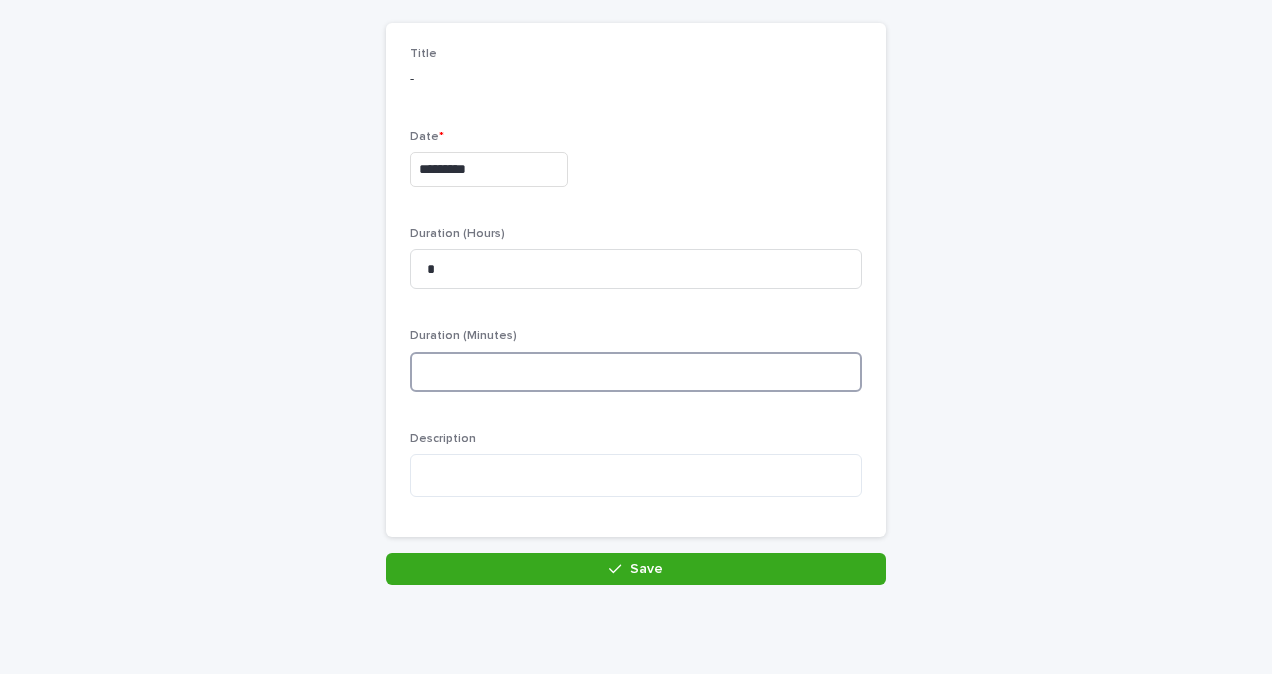 click at bounding box center (636, 372) 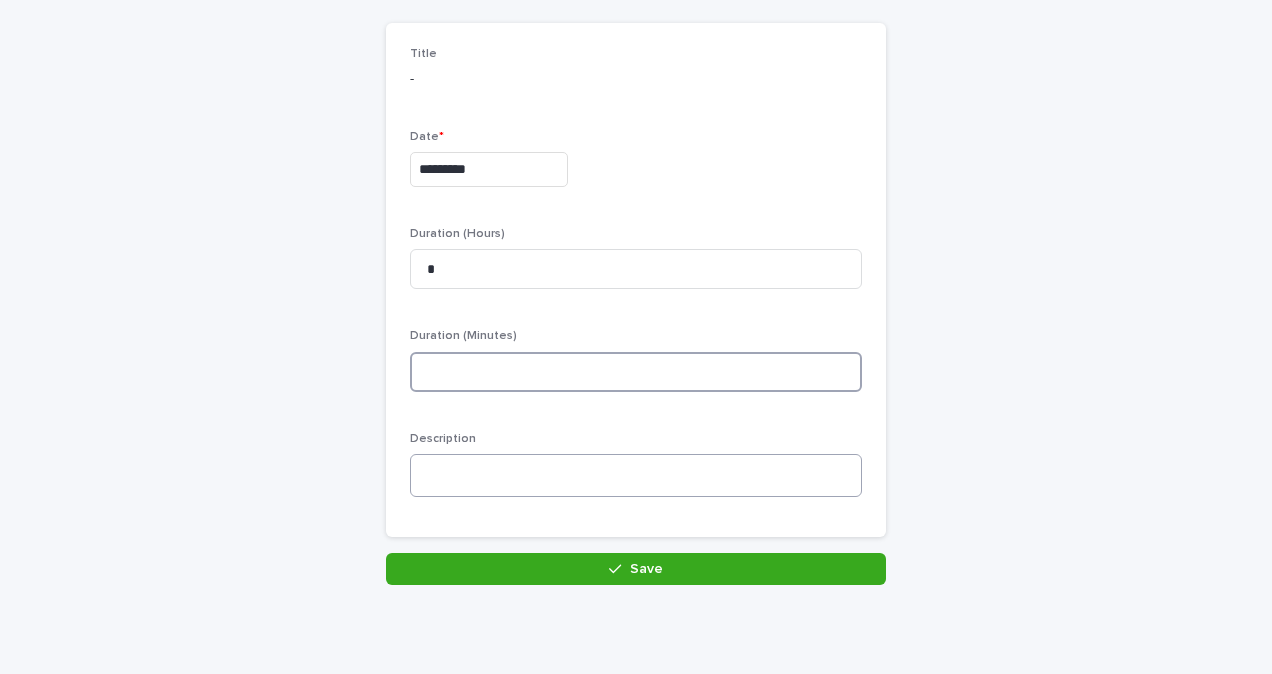 type on "*" 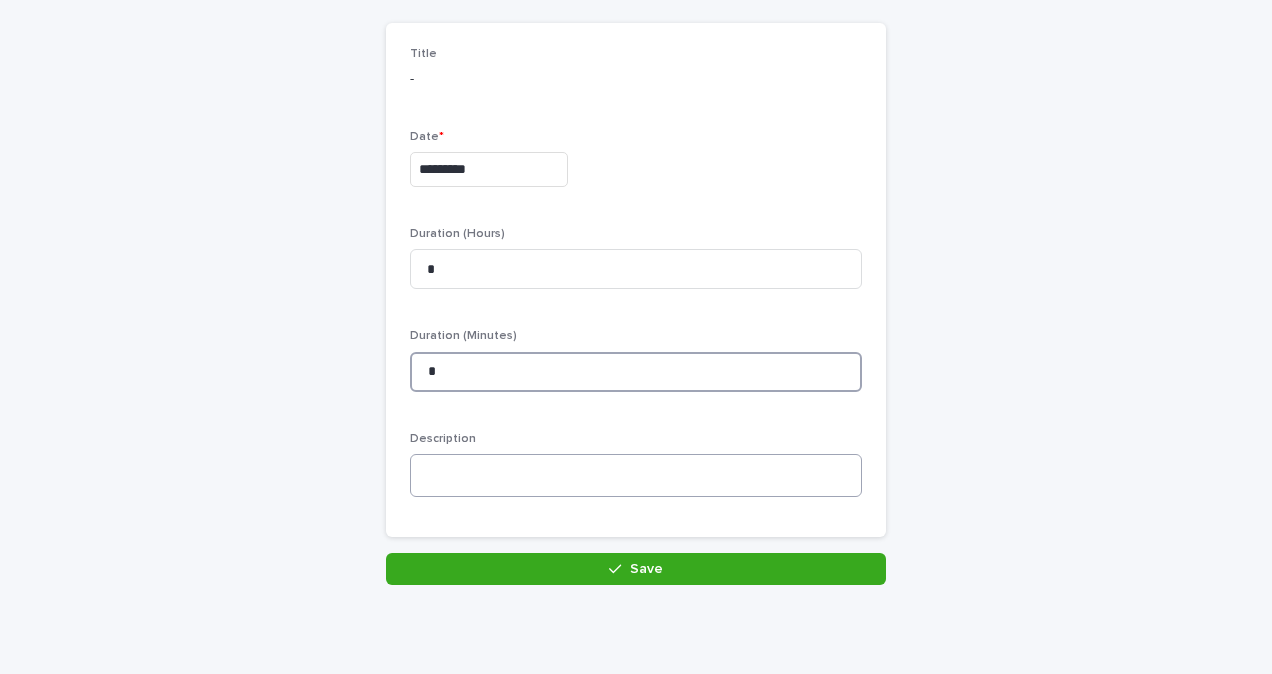 type 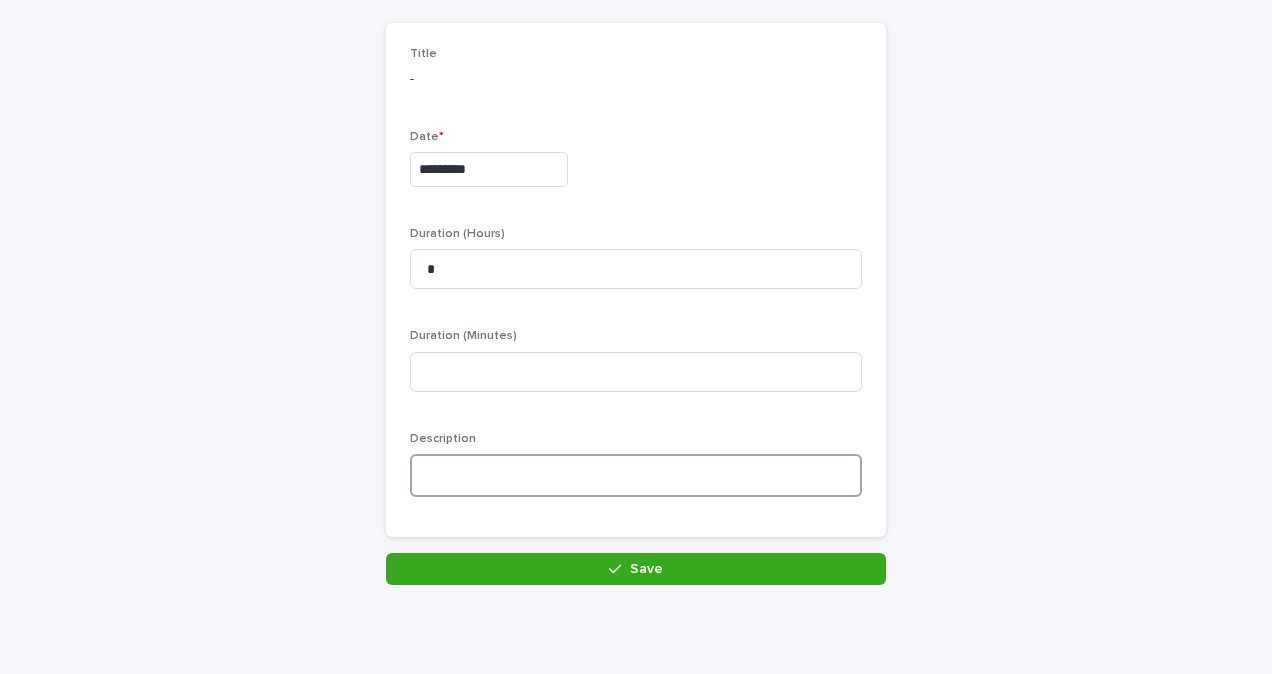 click at bounding box center [636, 475] 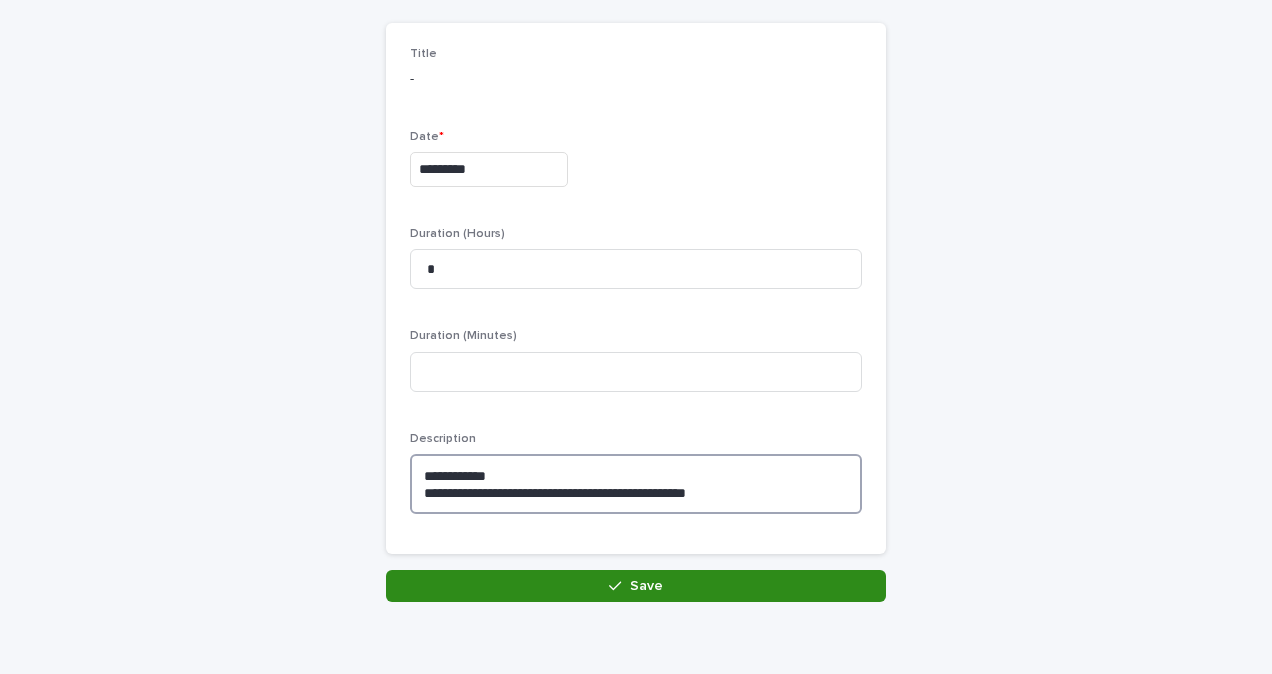 type on "**********" 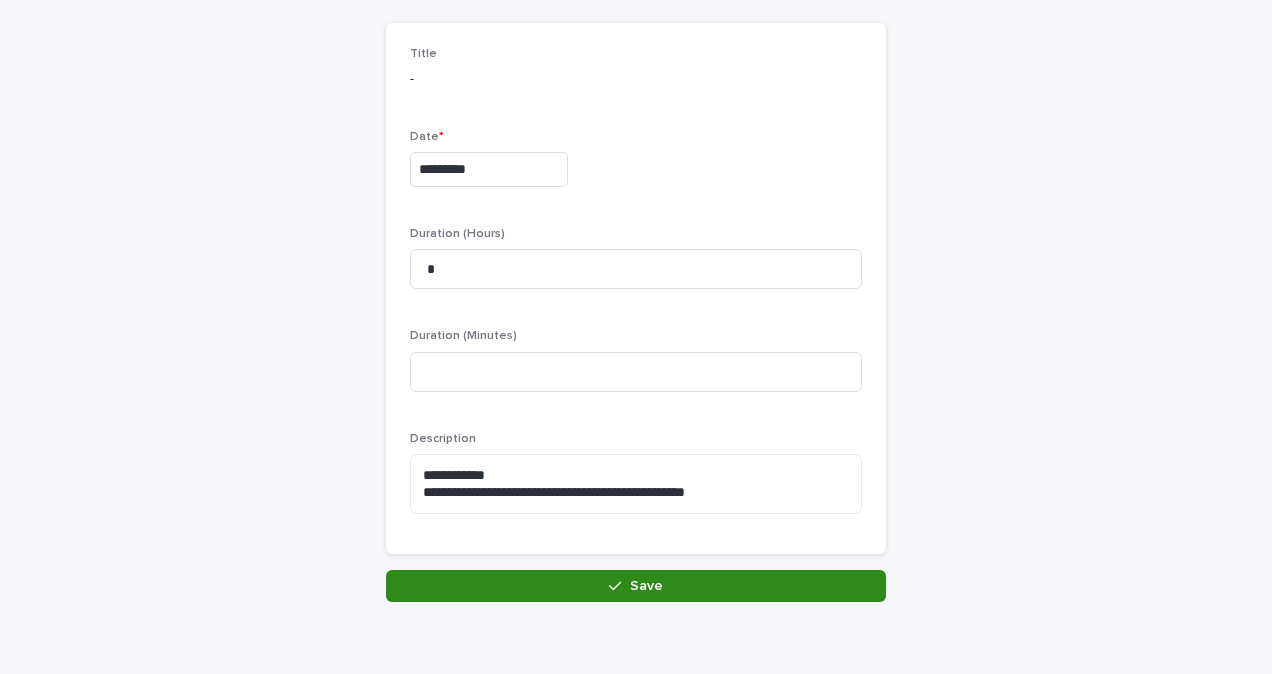 click on "Save" at bounding box center (636, 586) 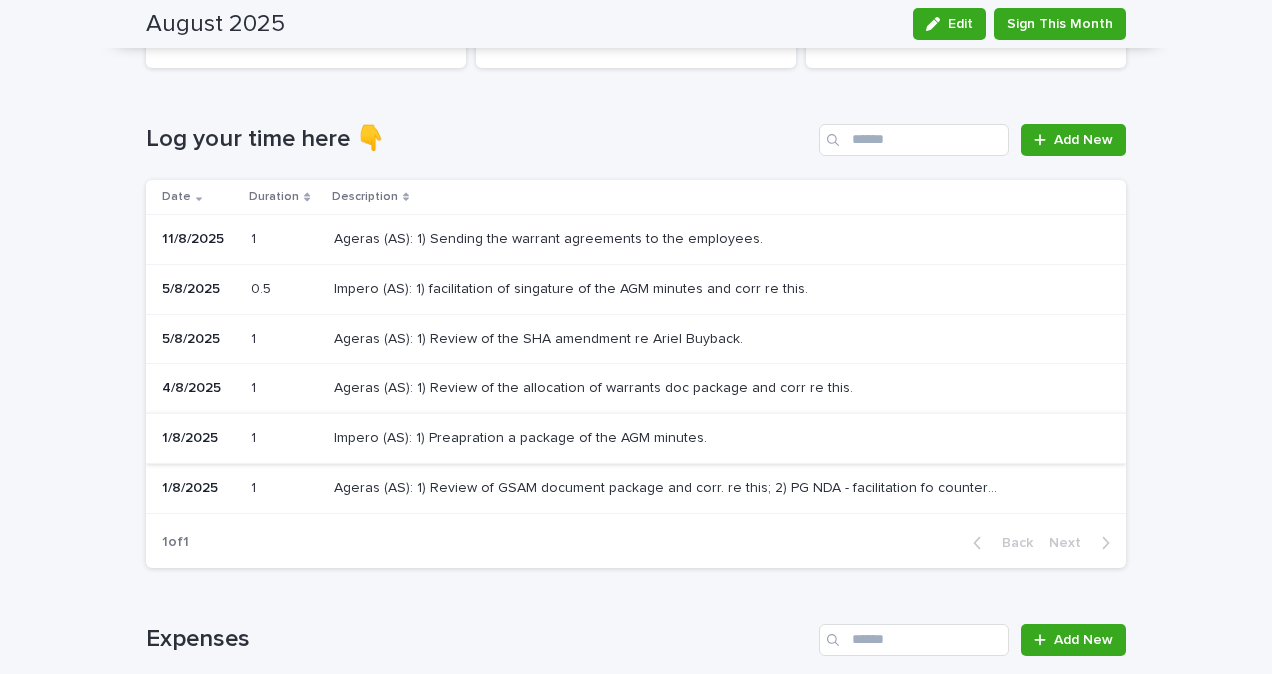 scroll, scrollTop: 38, scrollLeft: 0, axis: vertical 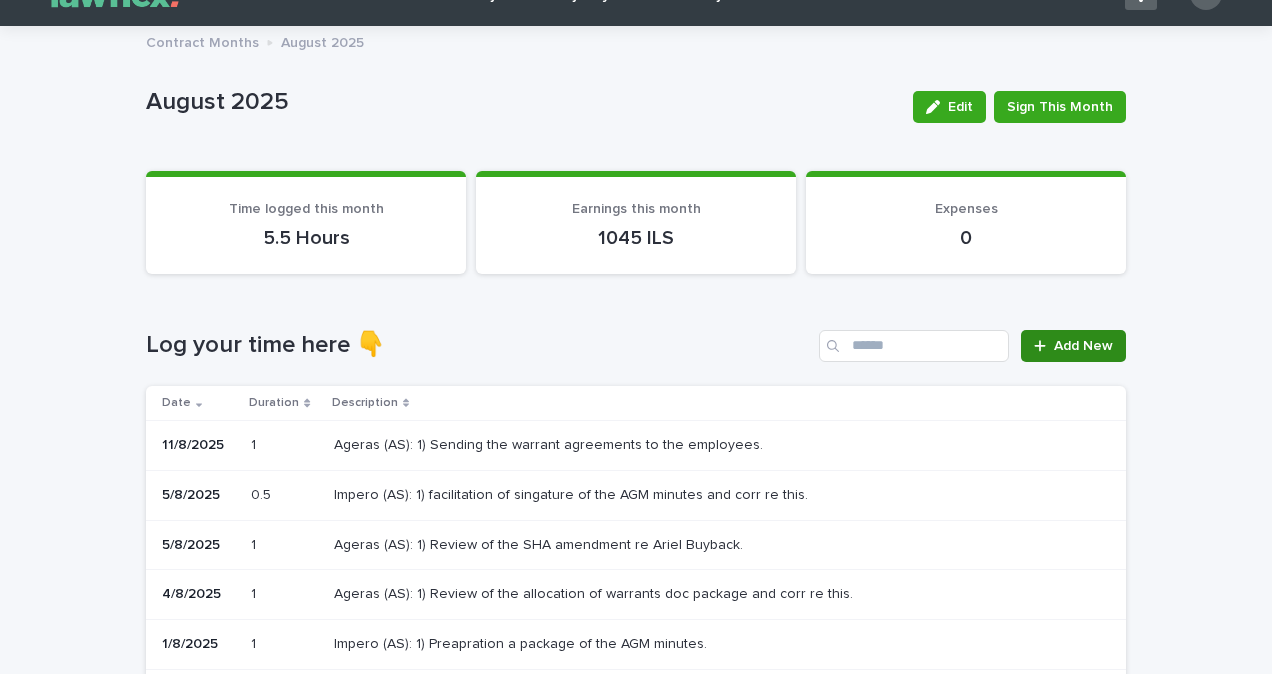 click on "Add New" at bounding box center [1083, 346] 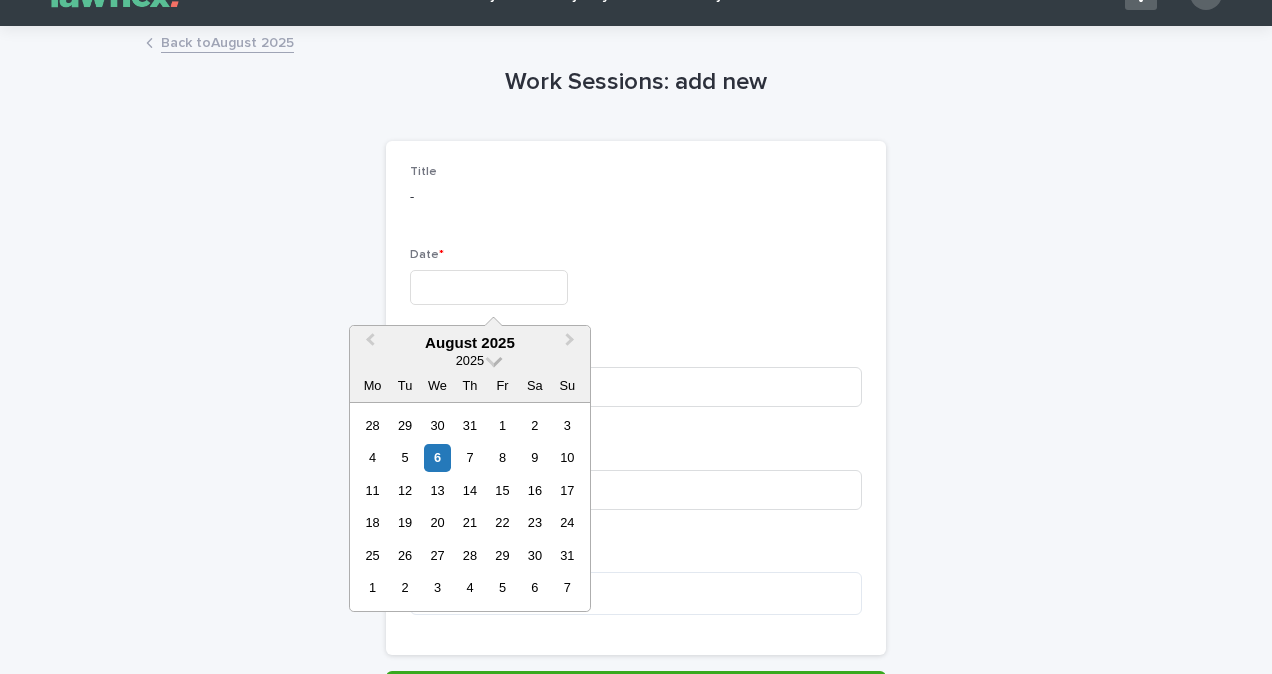 drag, startPoint x: 475, startPoint y: 295, endPoint x: 461, endPoint y: 361, distance: 67.46851 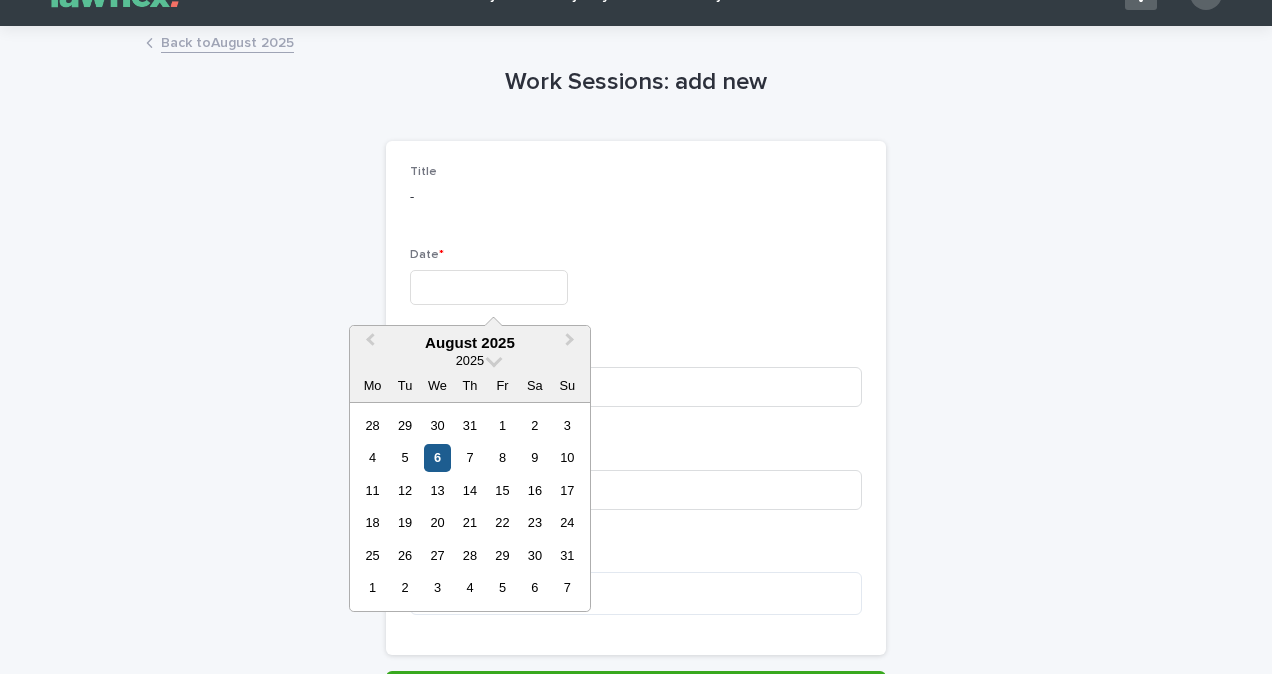 click on "6" at bounding box center [437, 457] 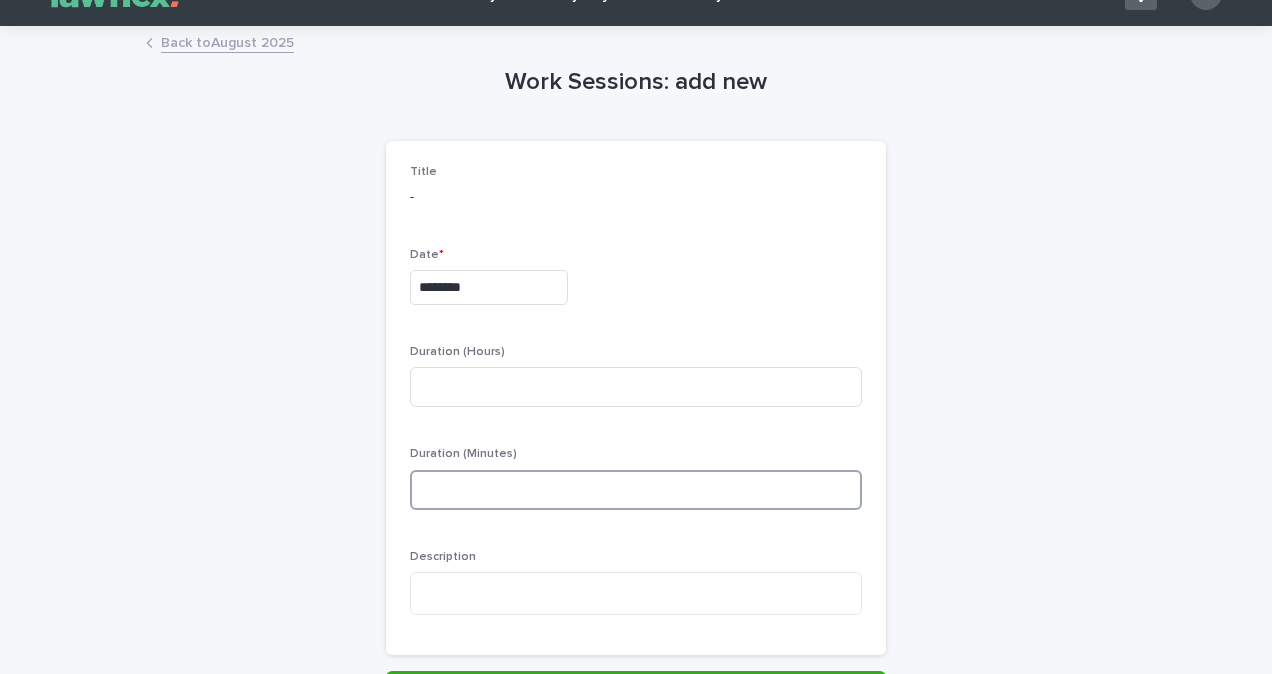 click at bounding box center (636, 490) 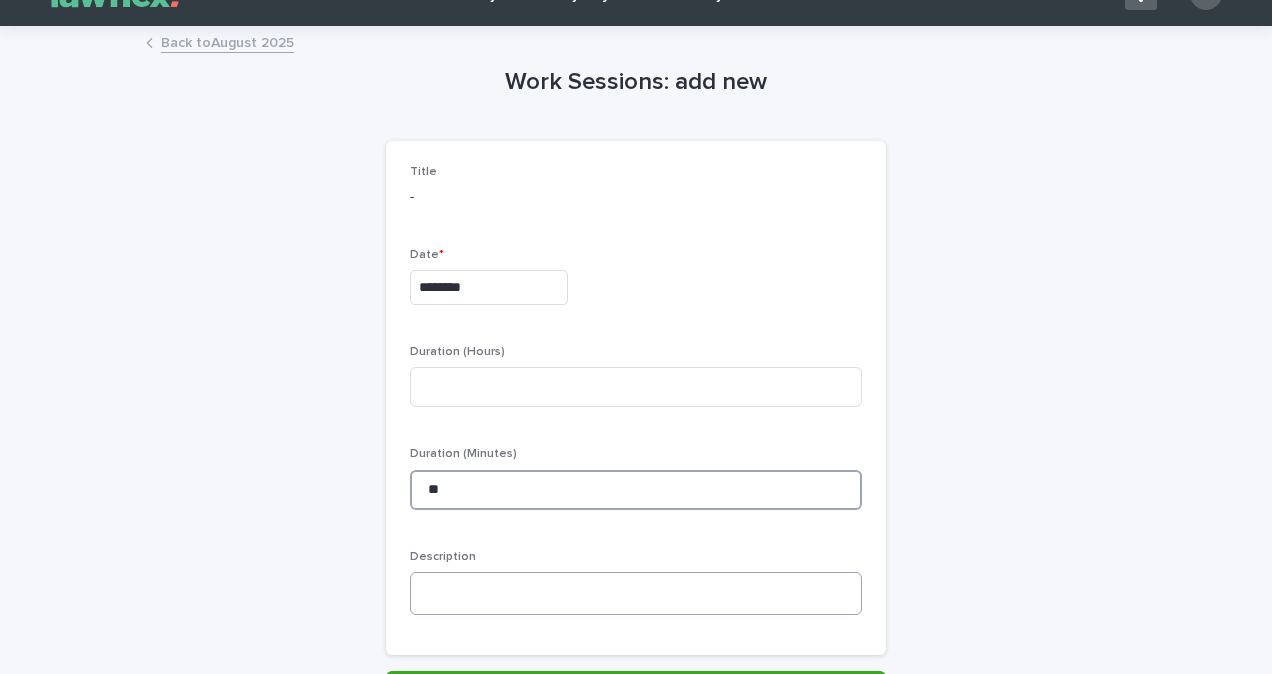 type on "**" 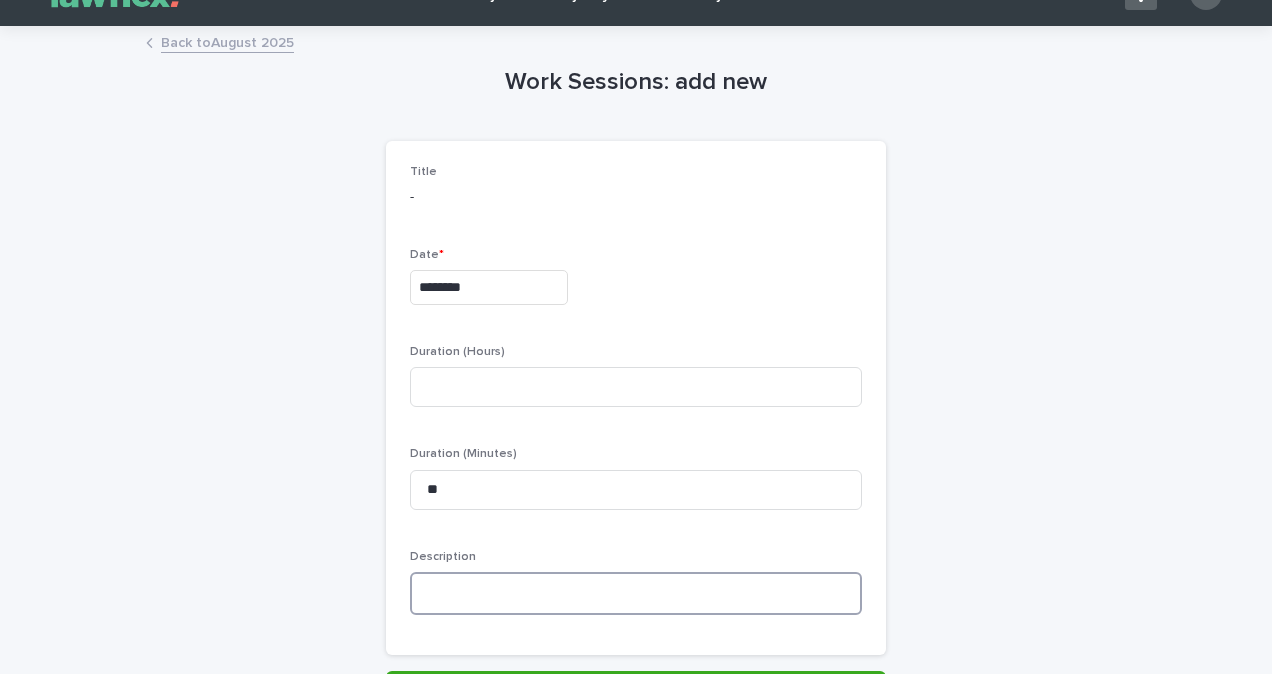 click at bounding box center (636, 593) 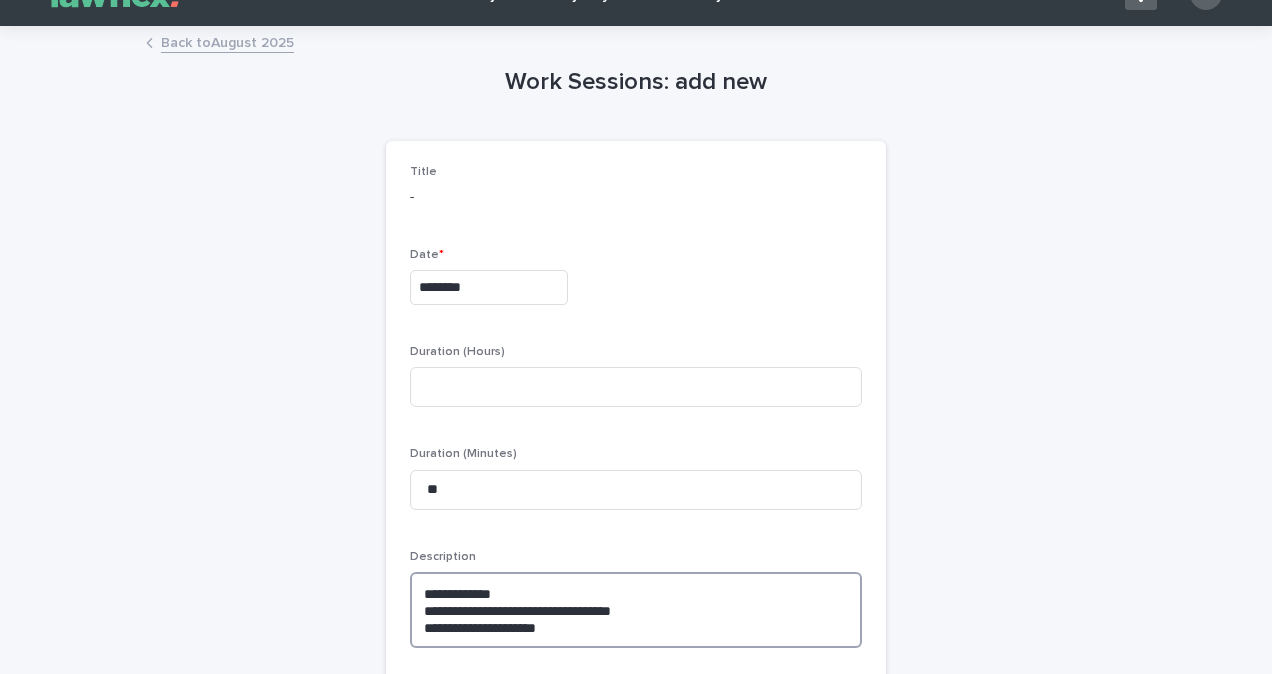 click on "**********" at bounding box center [636, 610] 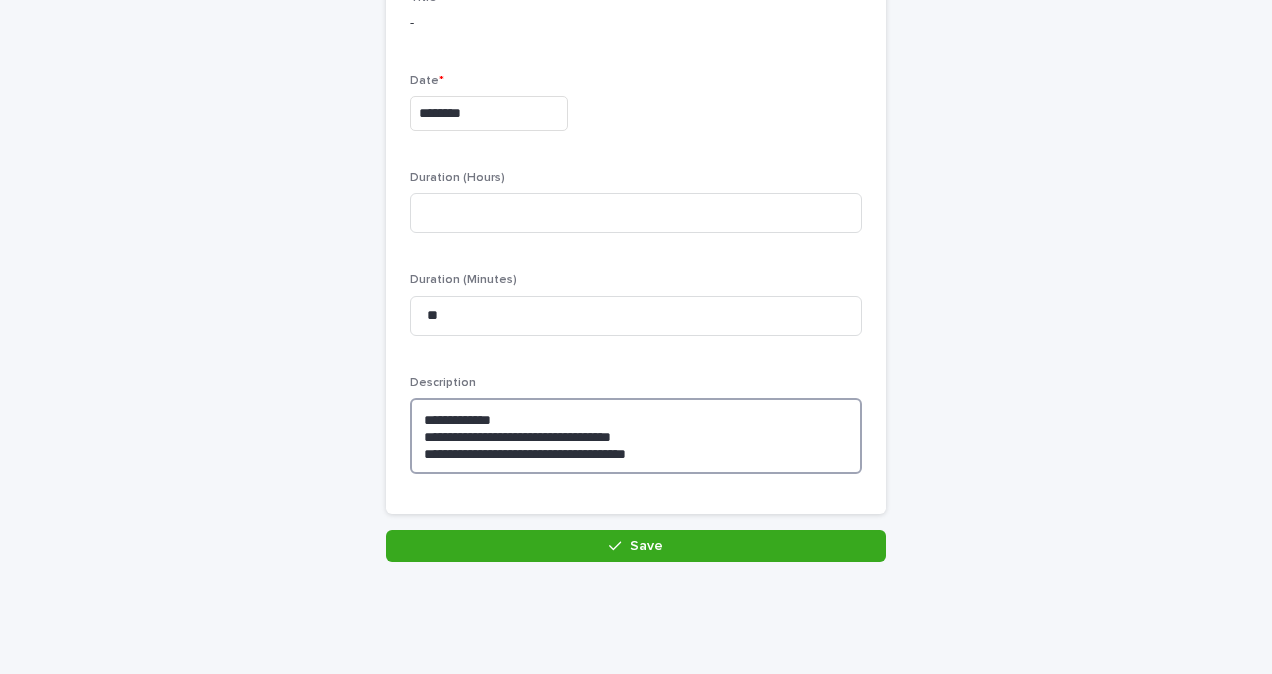 scroll, scrollTop: 238, scrollLeft: 0, axis: vertical 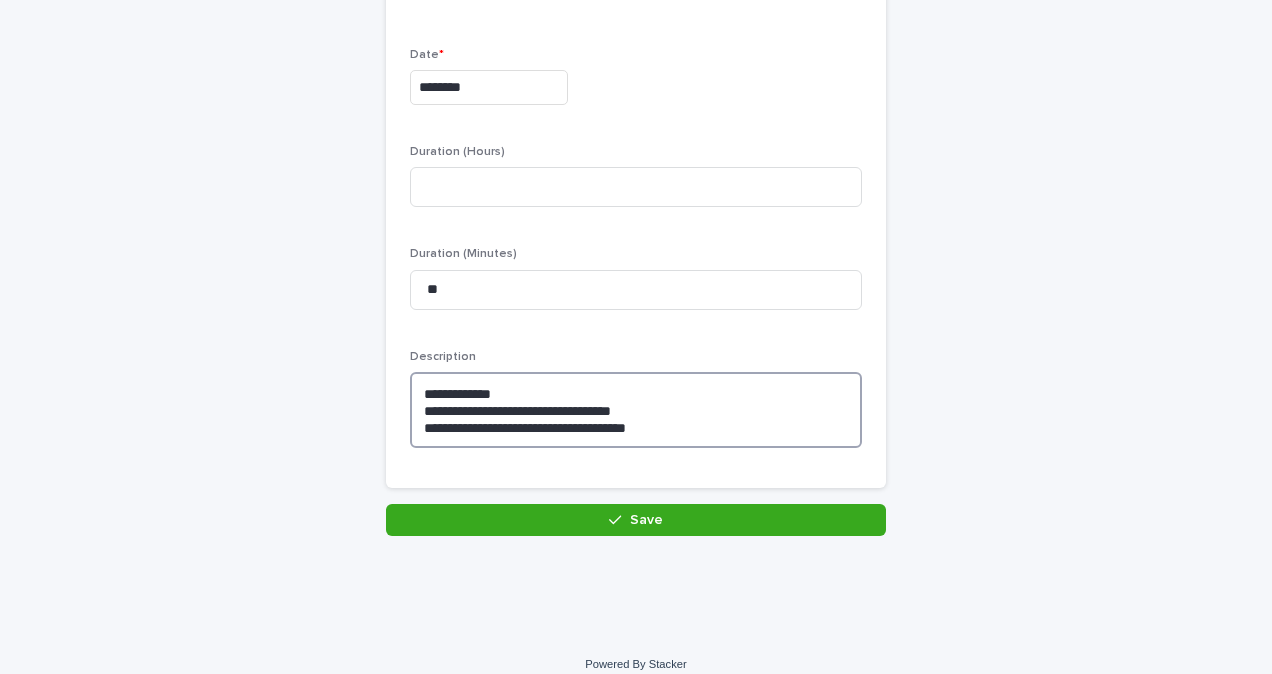 type on "**********" 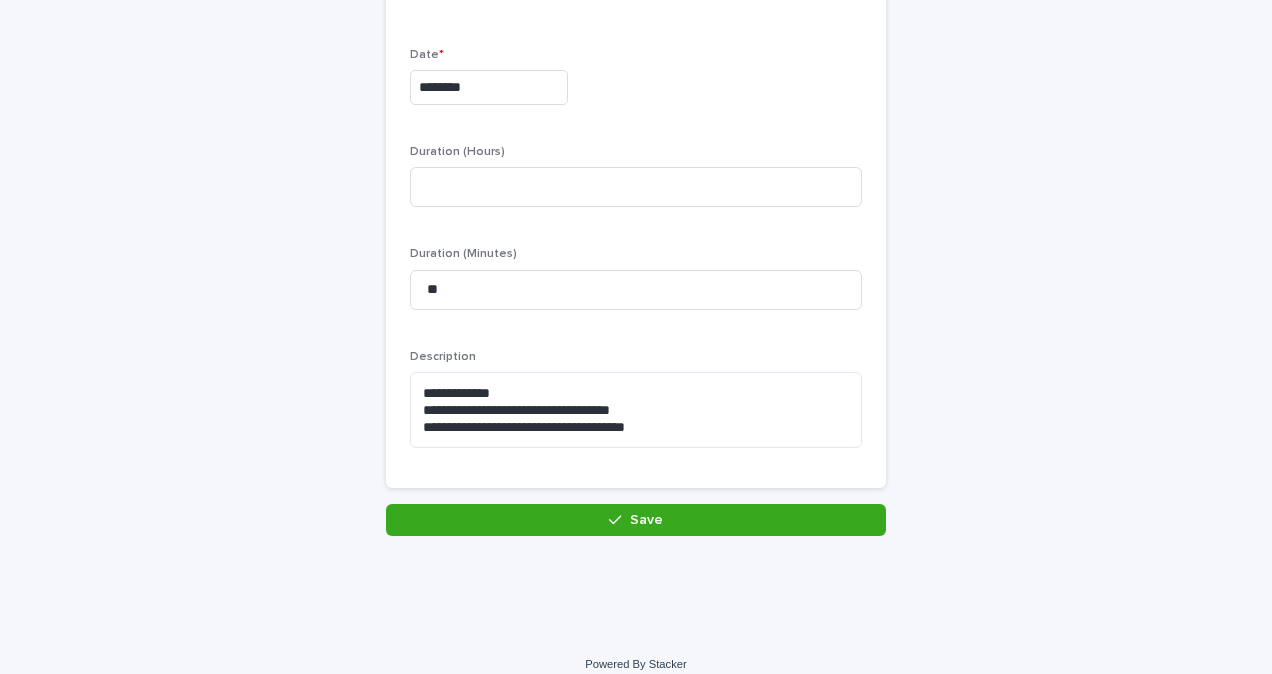 click on "**********" at bounding box center [636, 207] 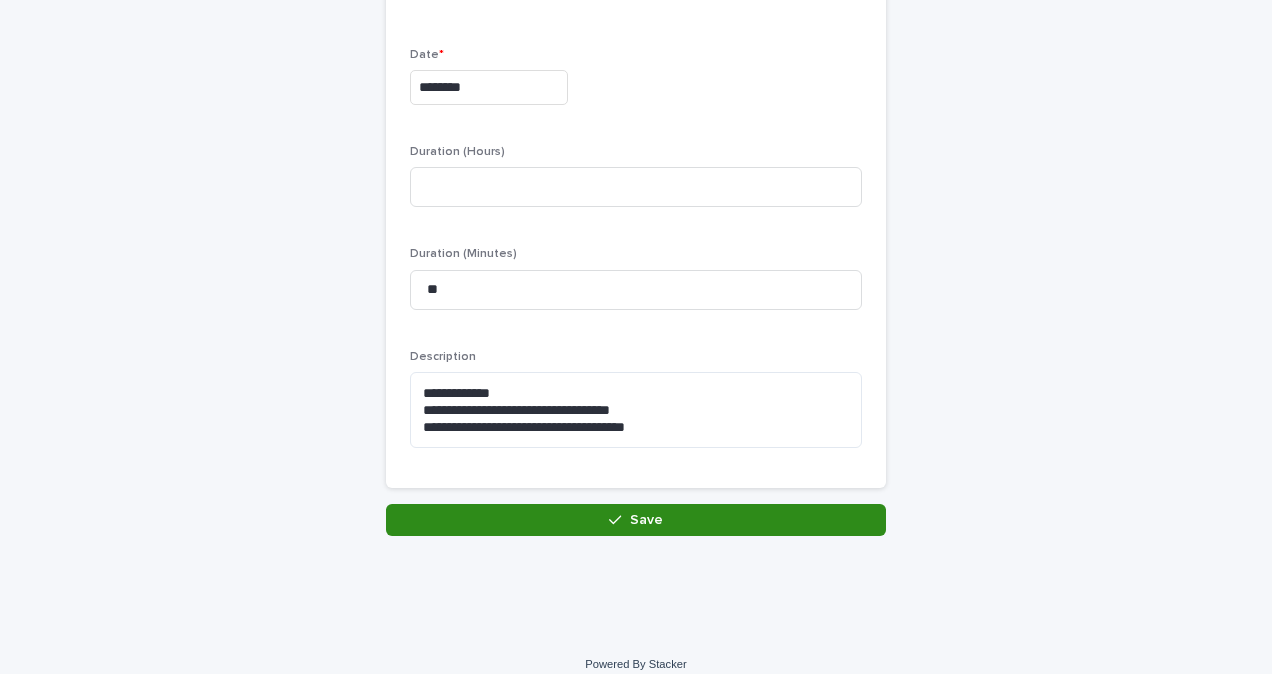 click on "Save" at bounding box center [636, 520] 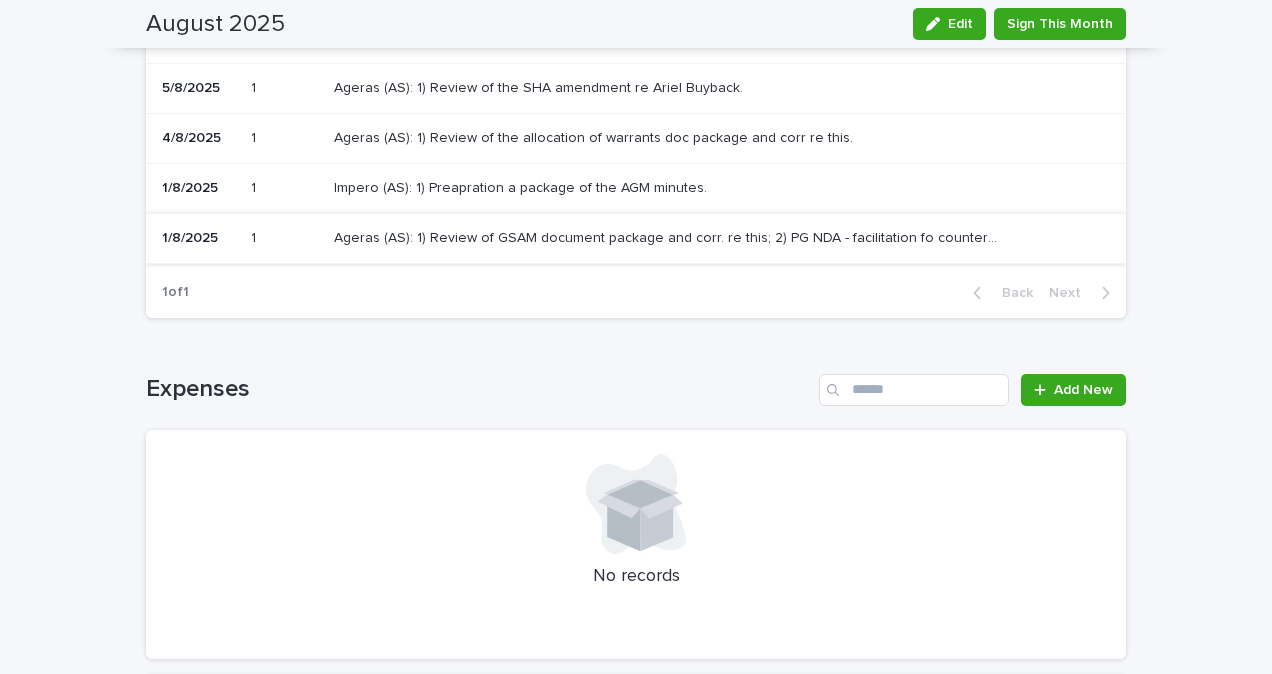 scroll, scrollTop: 44, scrollLeft: 0, axis: vertical 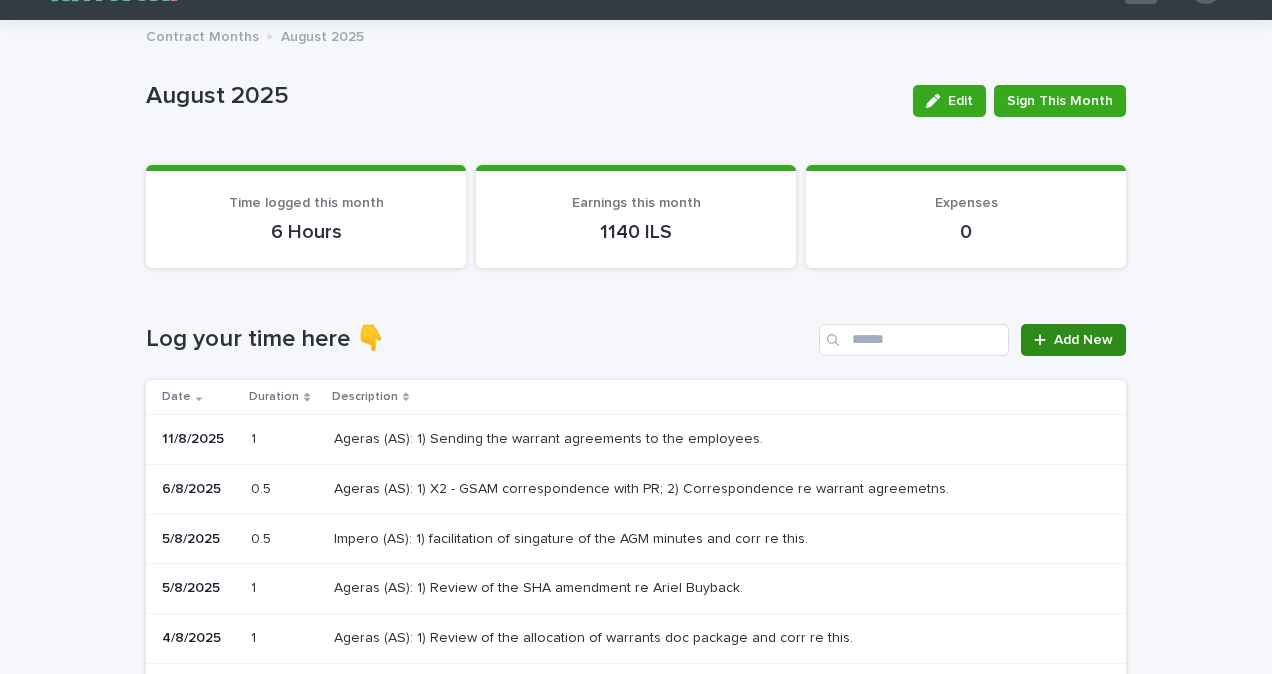 click on "Add New" at bounding box center [1083, 340] 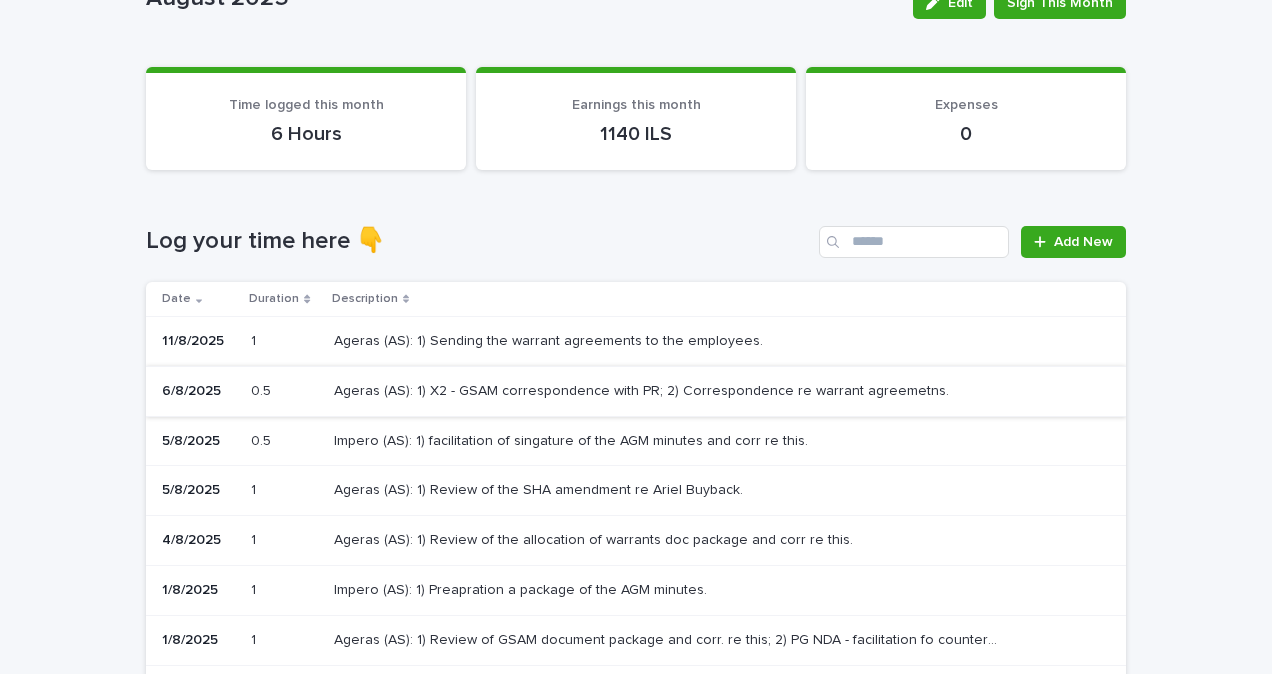 scroll, scrollTop: 144, scrollLeft: 0, axis: vertical 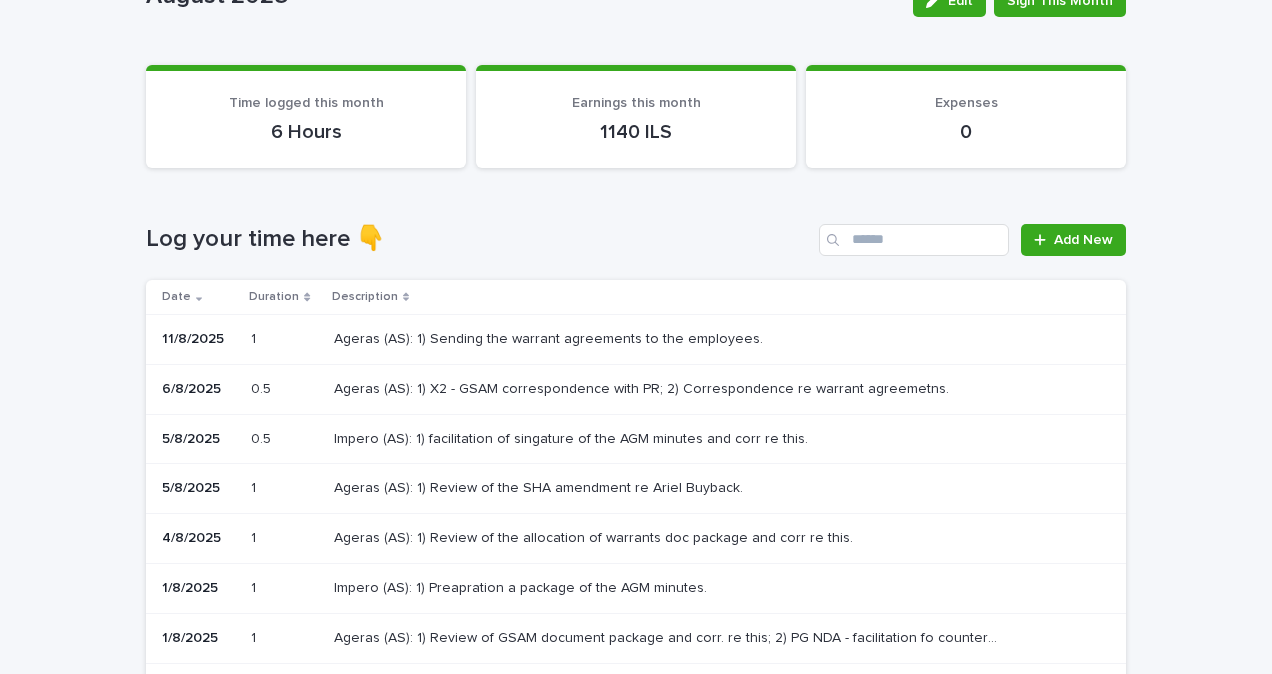 click on "Ageras (AS):
1) Review of the SHA amendment re Ariel Buyback.  Ageras (AS):
1) Review of the SHA amendment re Ariel Buyback." at bounding box center [726, 489] 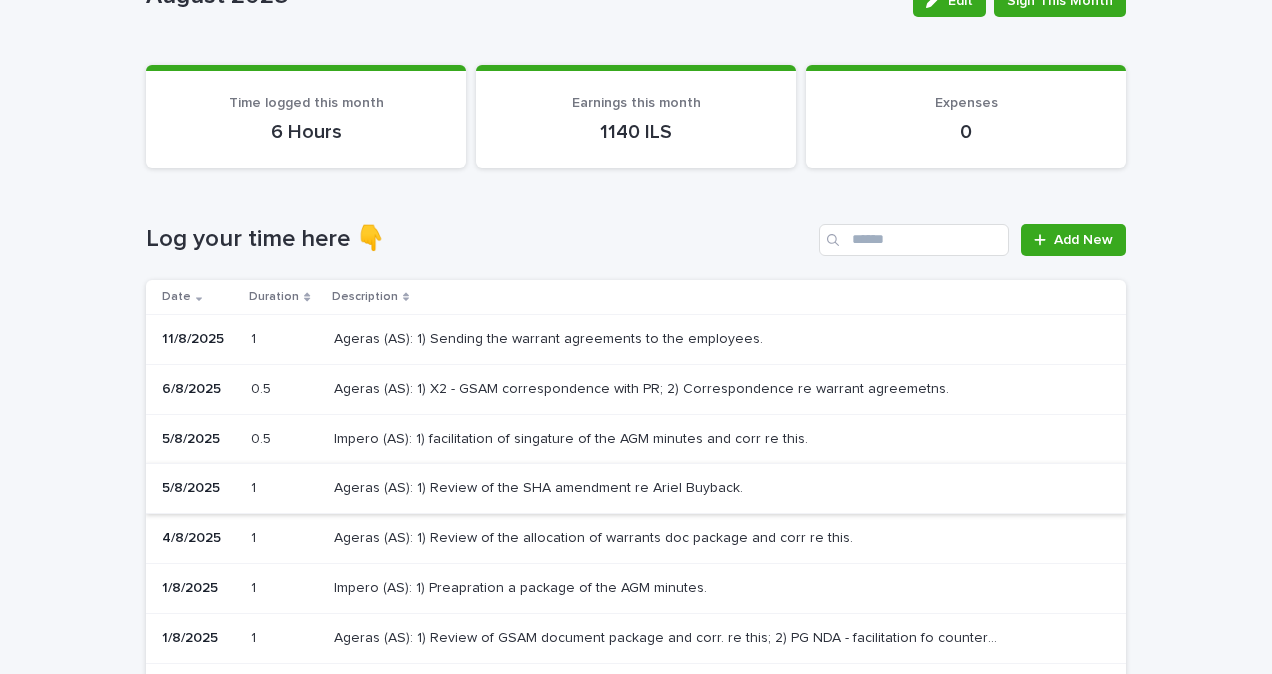 scroll, scrollTop: 0, scrollLeft: 0, axis: both 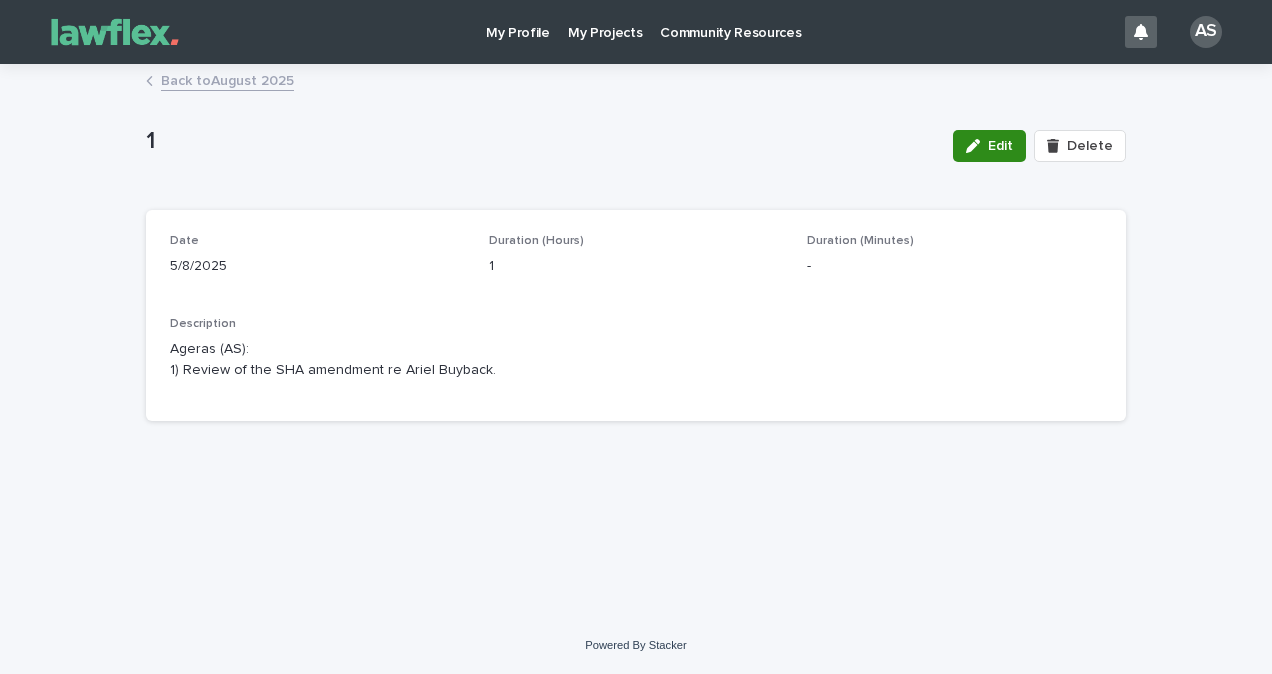 click on "Edit" at bounding box center (989, 146) 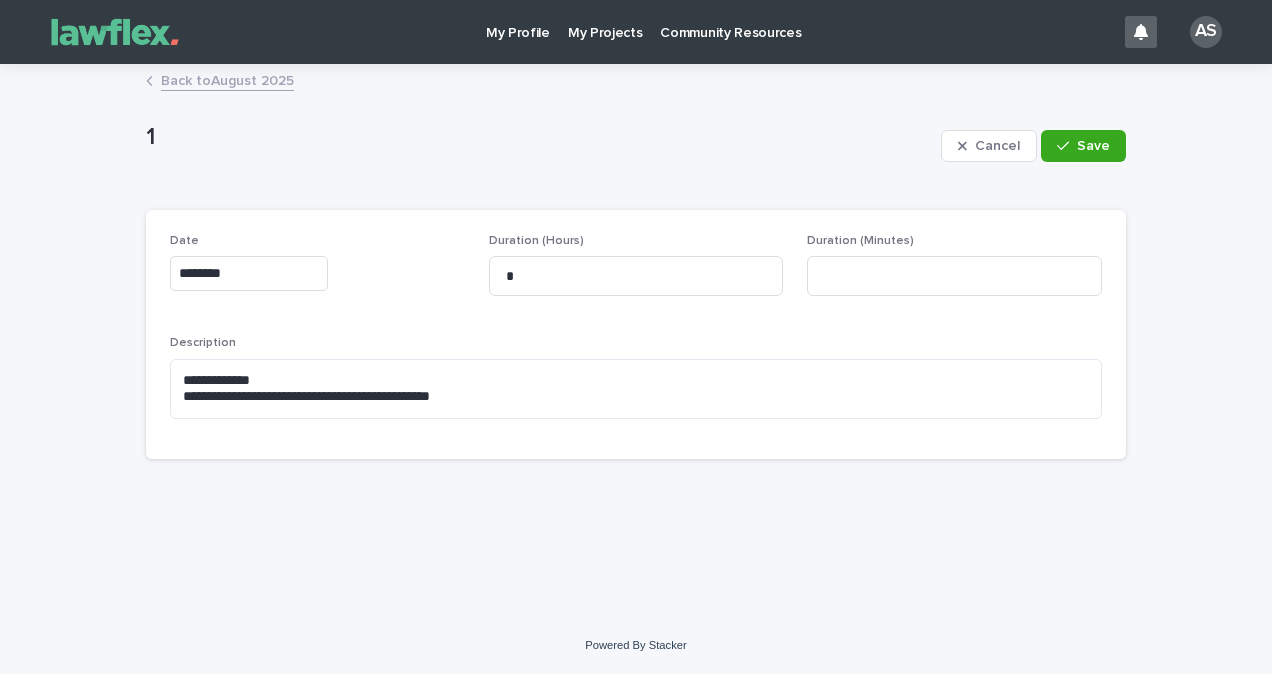 click on "********" at bounding box center (249, 273) 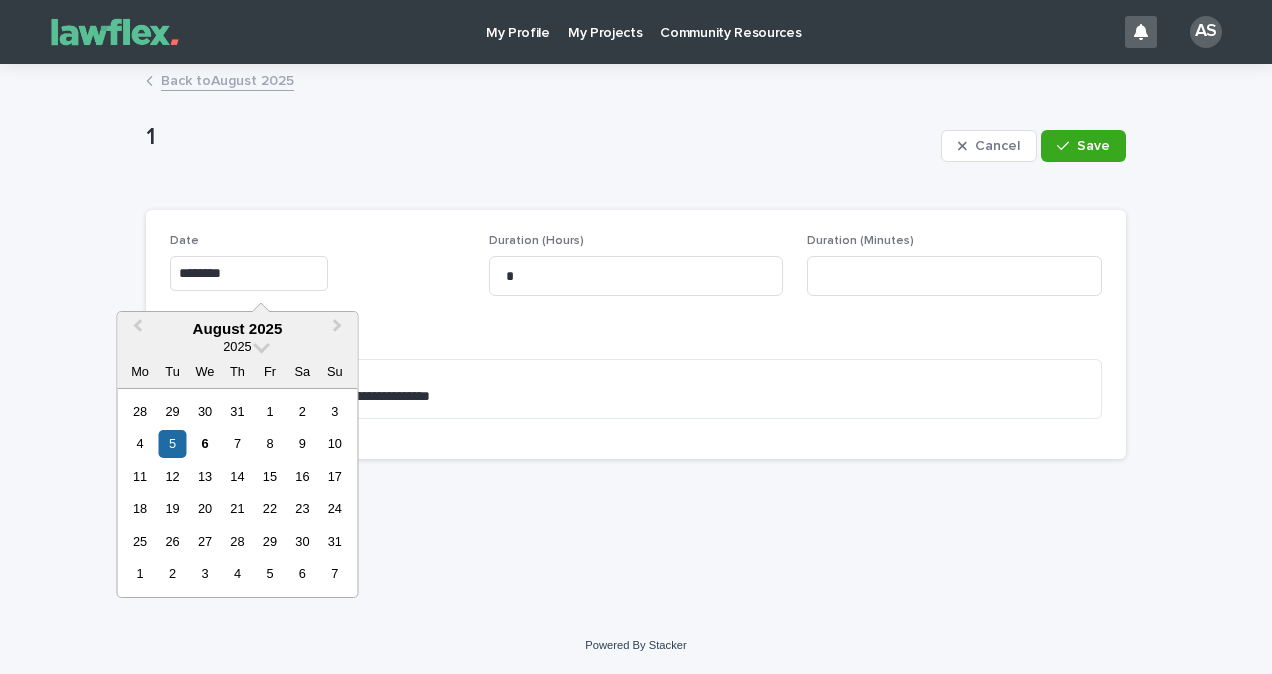 click on "11 12 13 14 15 16 17" at bounding box center [237, 476] 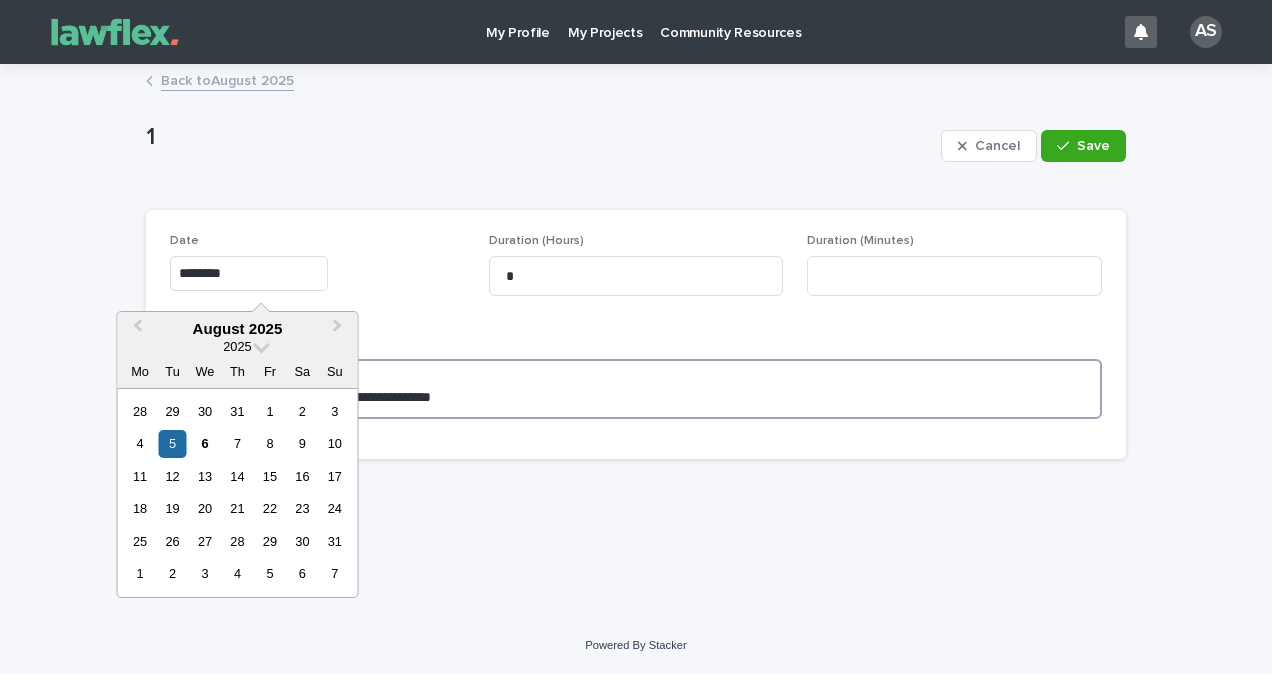 click on "**********" at bounding box center (636, 389) 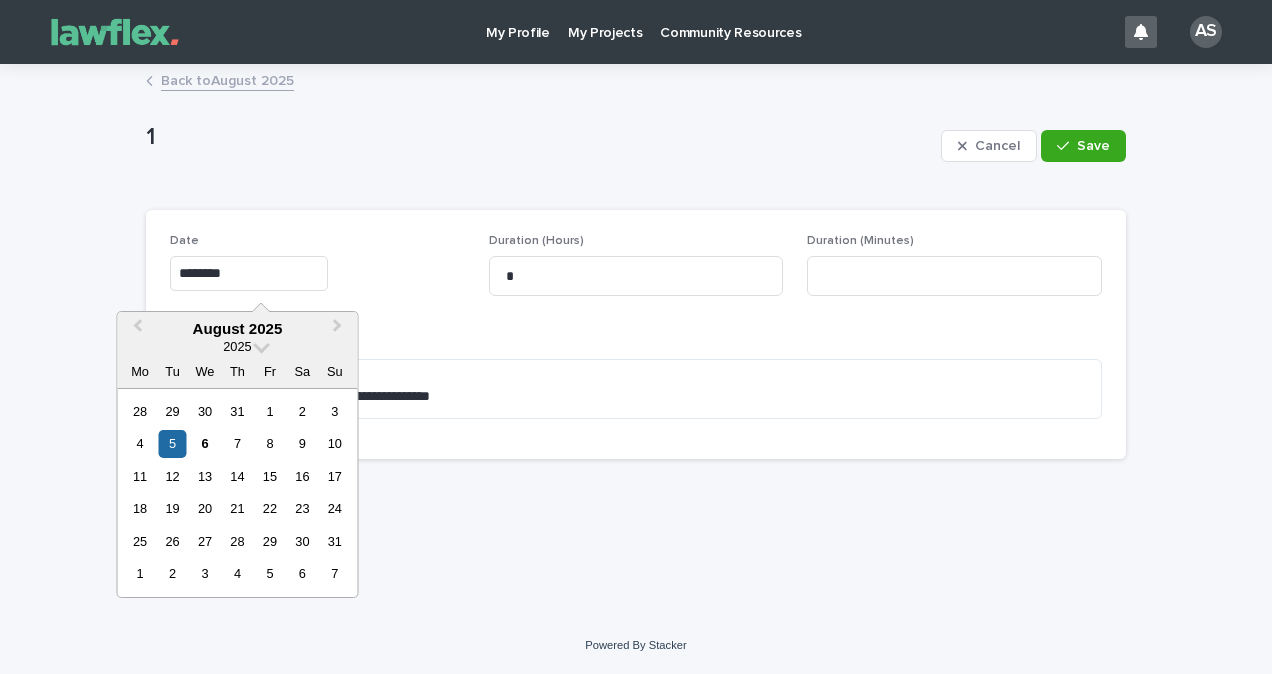 click on "********" at bounding box center [249, 273] 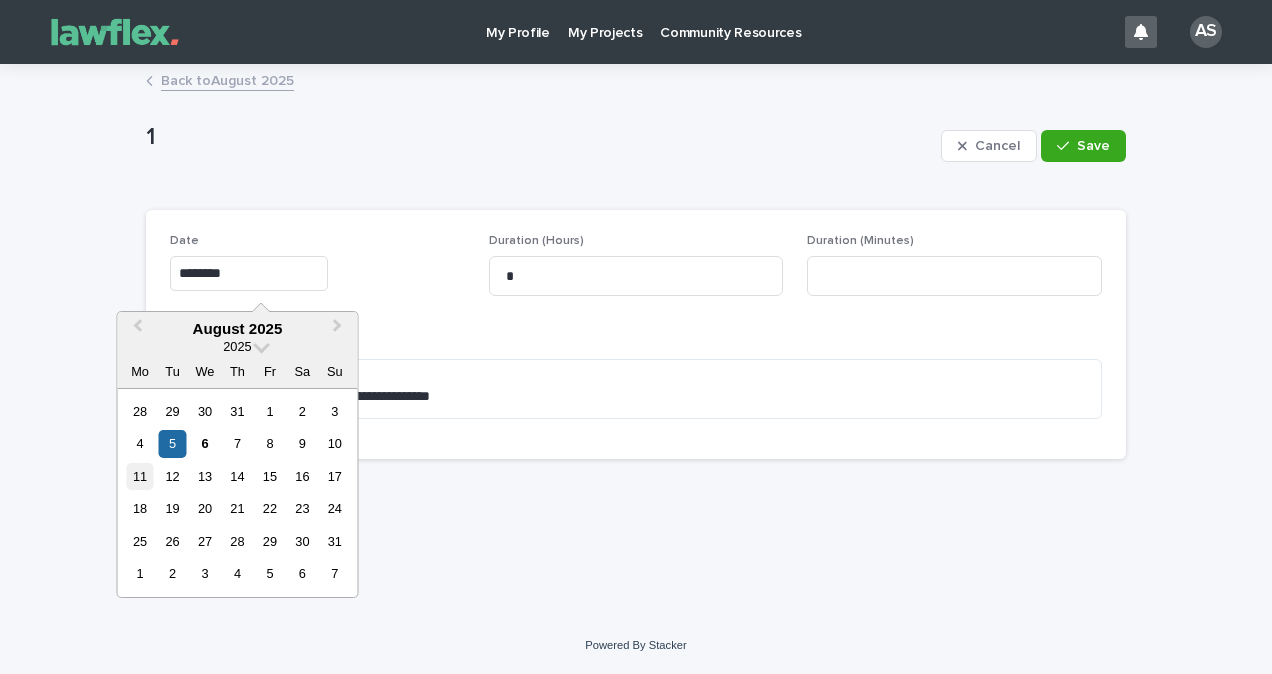 click on "11" at bounding box center [139, 476] 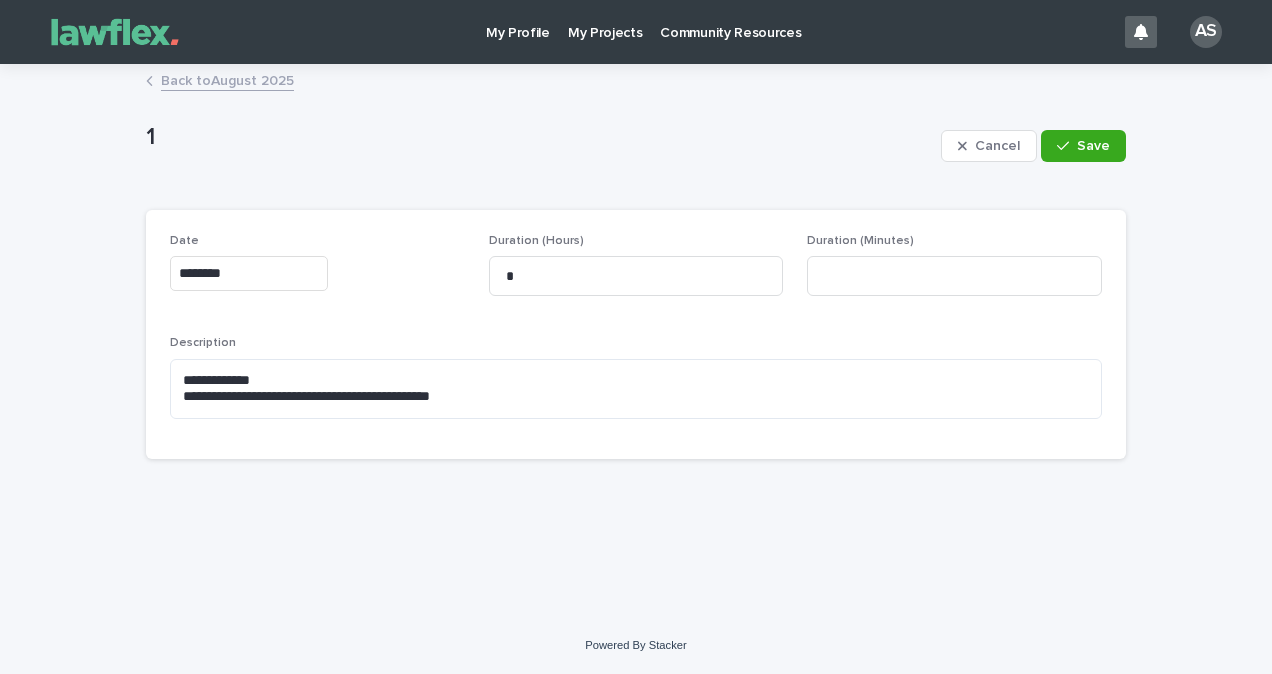 type on "*********" 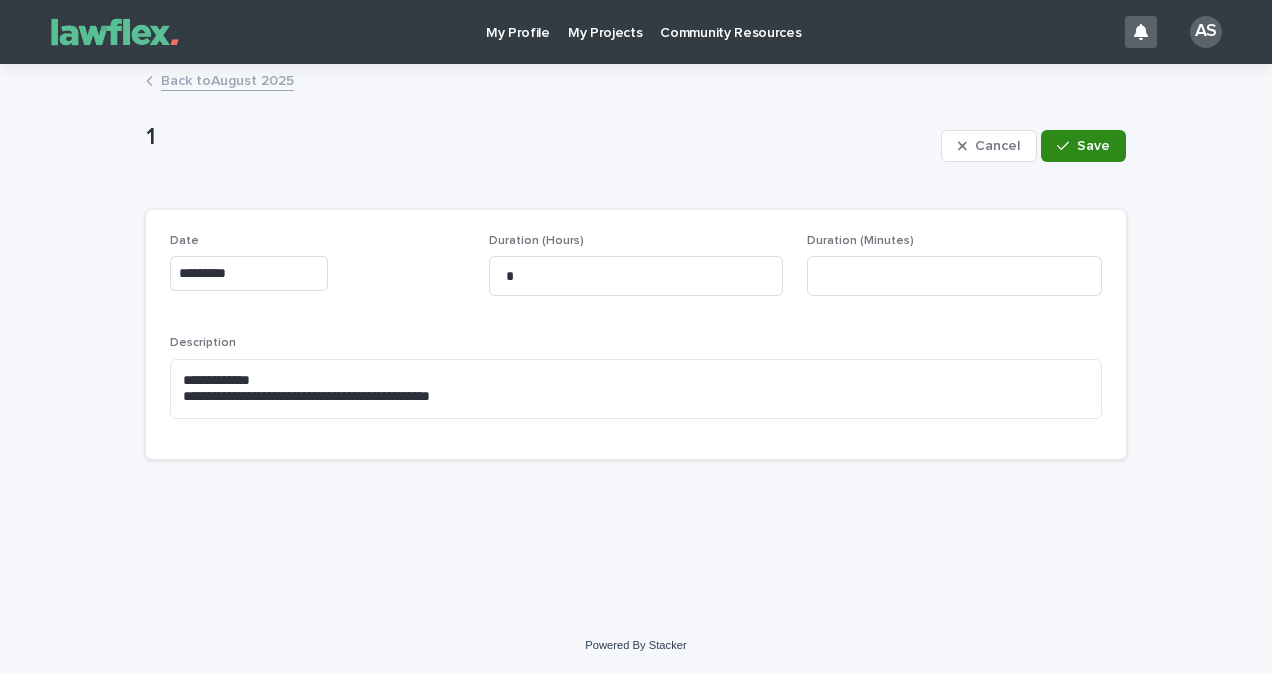 click on "Save" at bounding box center (1083, 146) 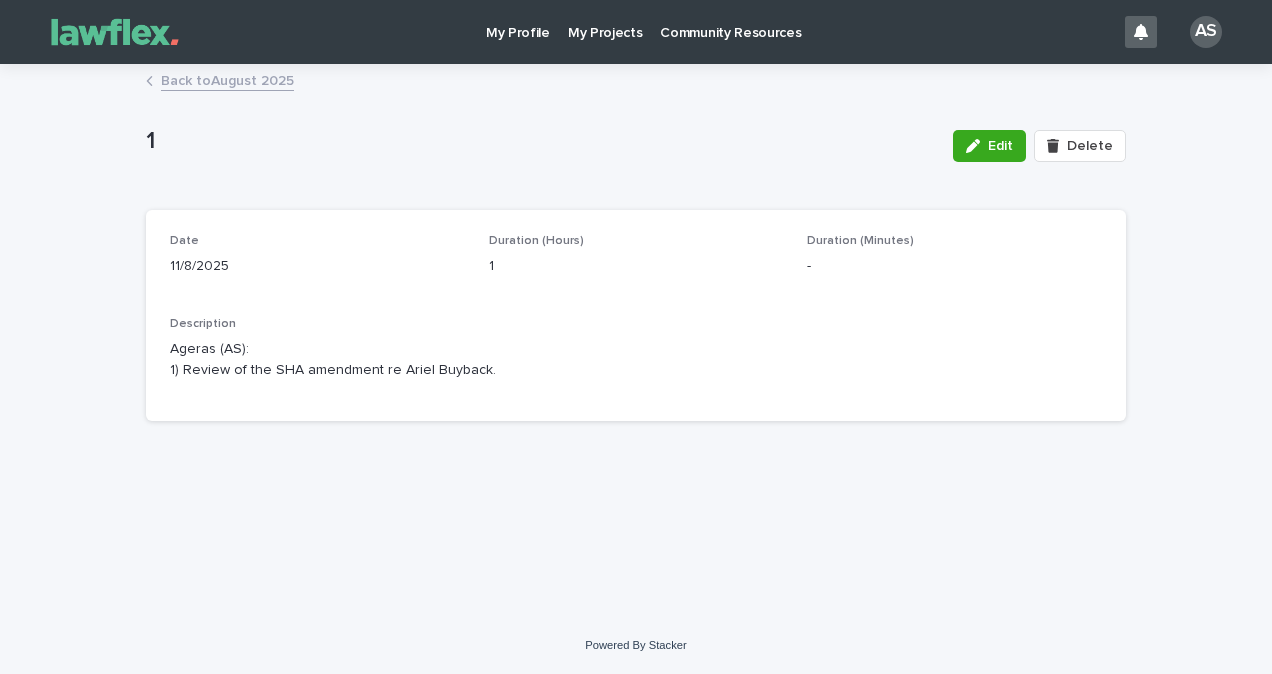 click on "[MONTH]/[DAY]/2025 [NUMBER] [NUMBER]   Ageras (AS):
1) Review of the SHA amendment re Ariel Buyback.  Ageras (AS):
1) Review of the SHA amendment re Ariel Buyback." at bounding box center [636, 251] 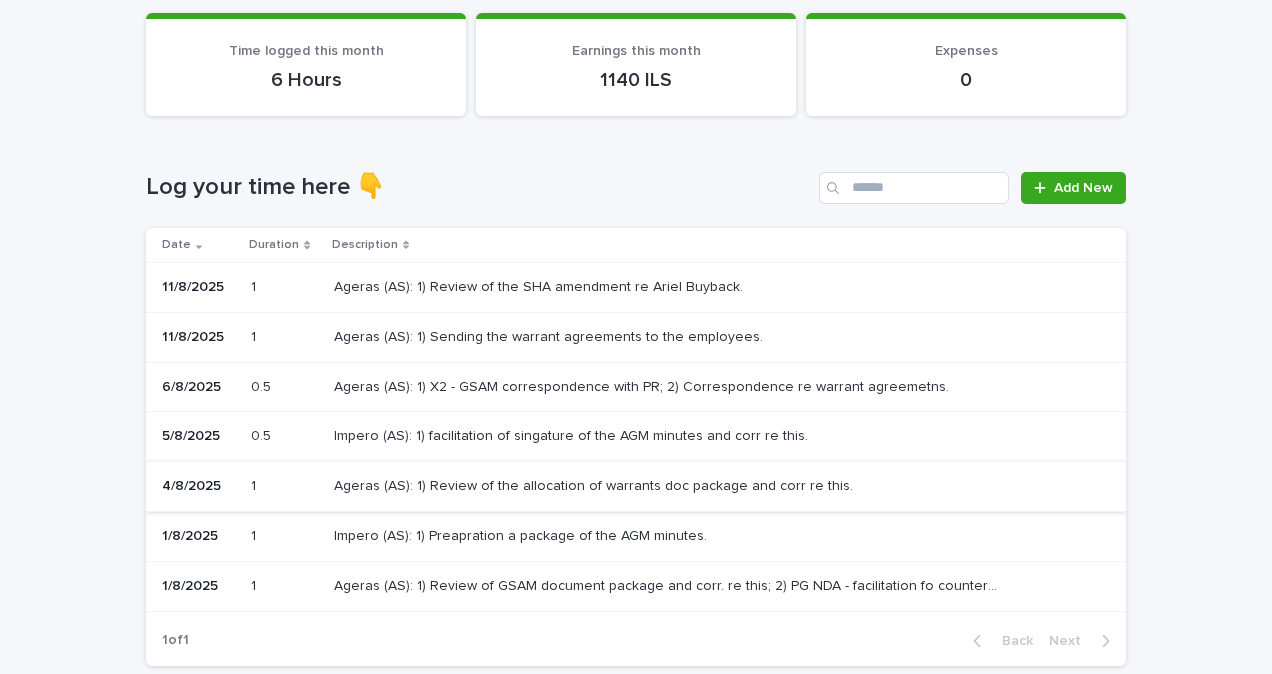 scroll, scrollTop: 200, scrollLeft: 0, axis: vertical 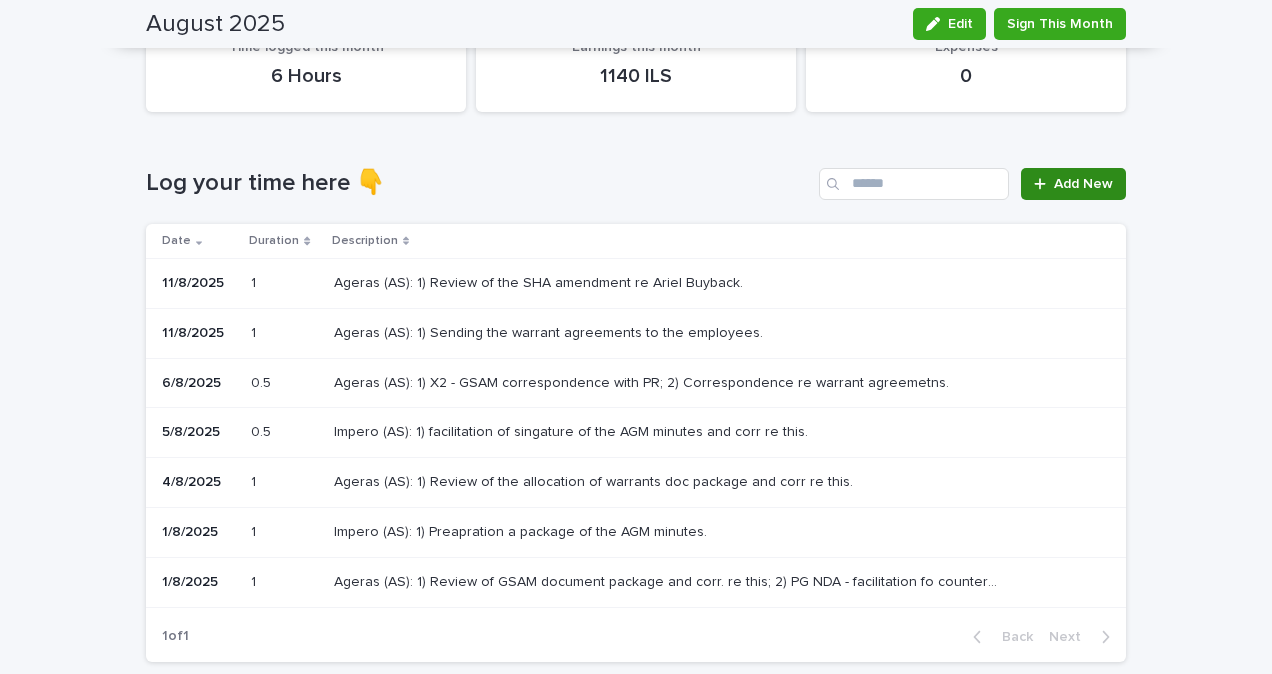 click on "Add New" at bounding box center (1083, 184) 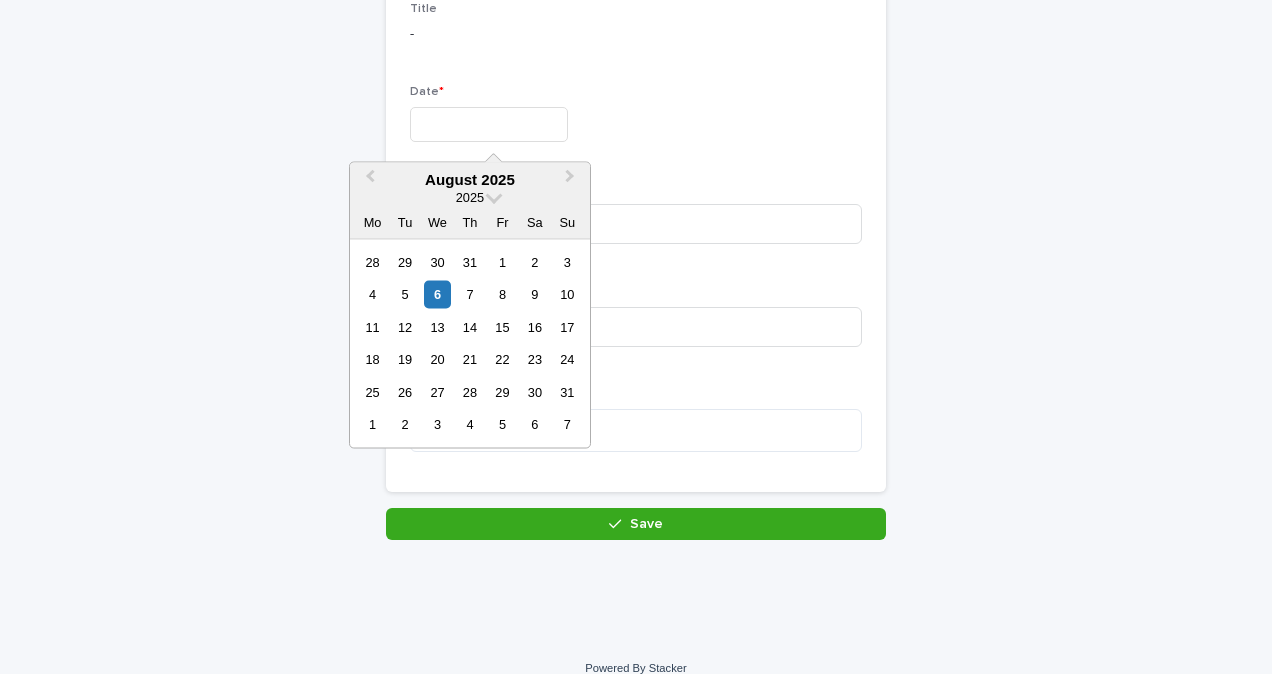 click at bounding box center [489, 124] 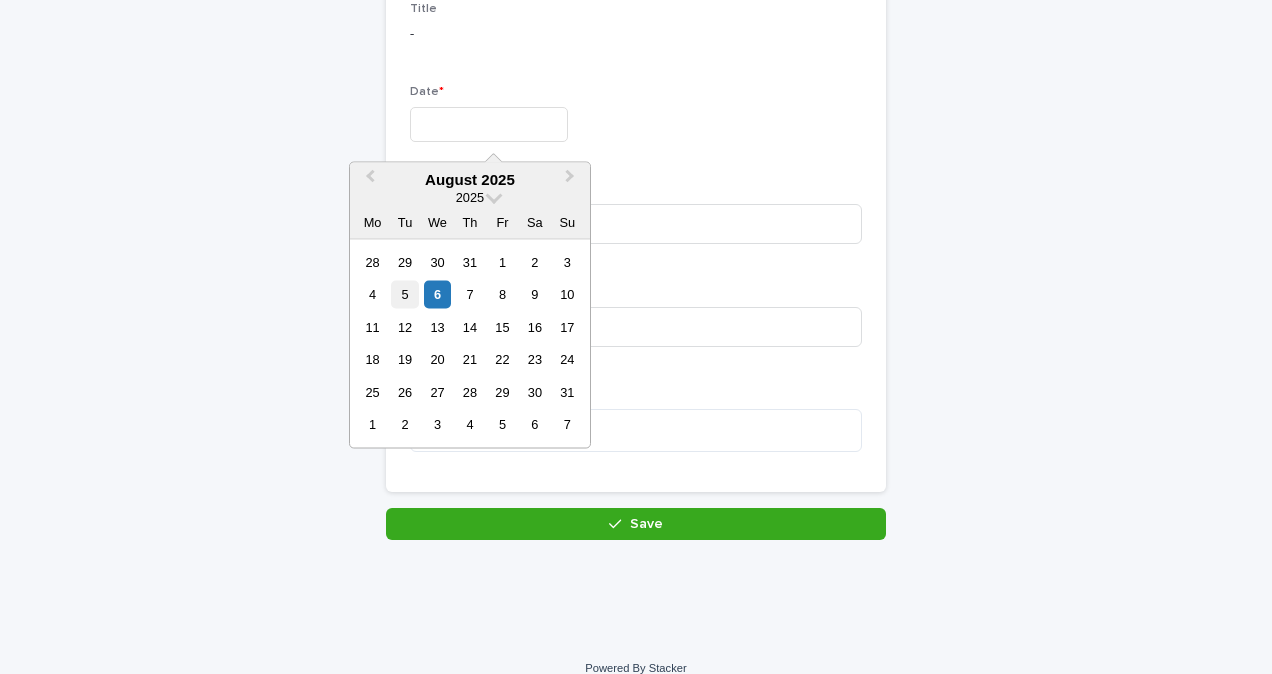 click on "5" at bounding box center (404, 294) 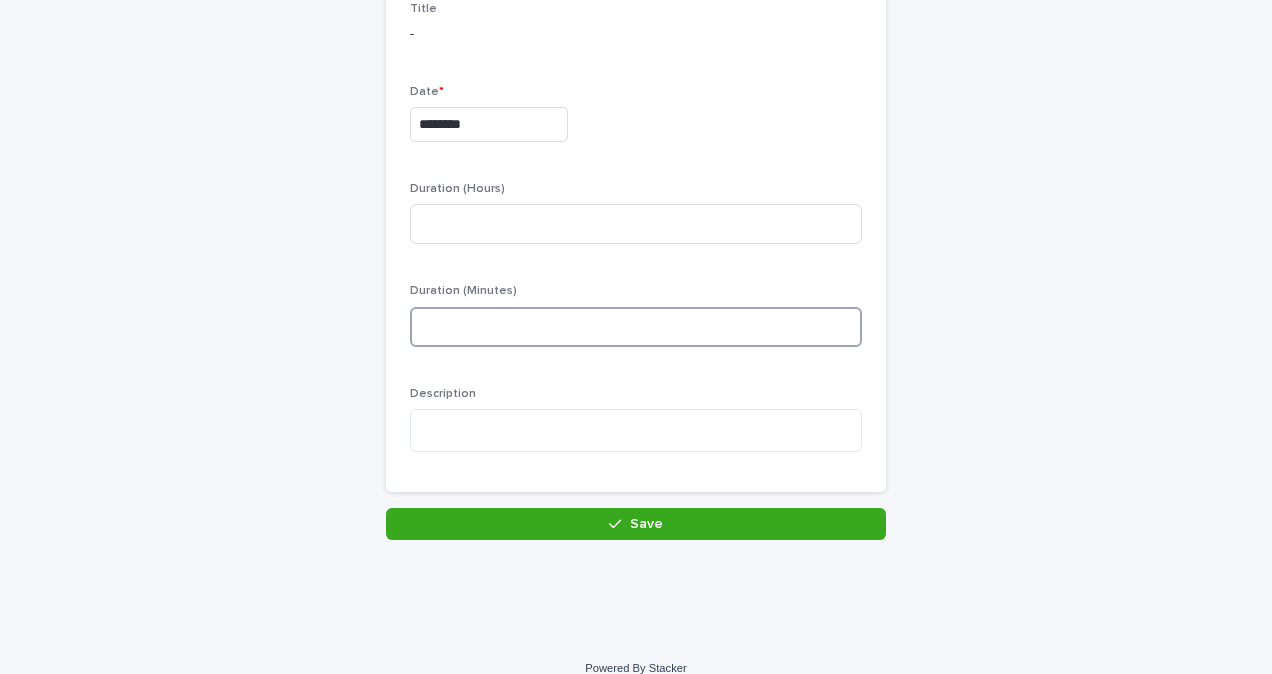 click at bounding box center (636, 327) 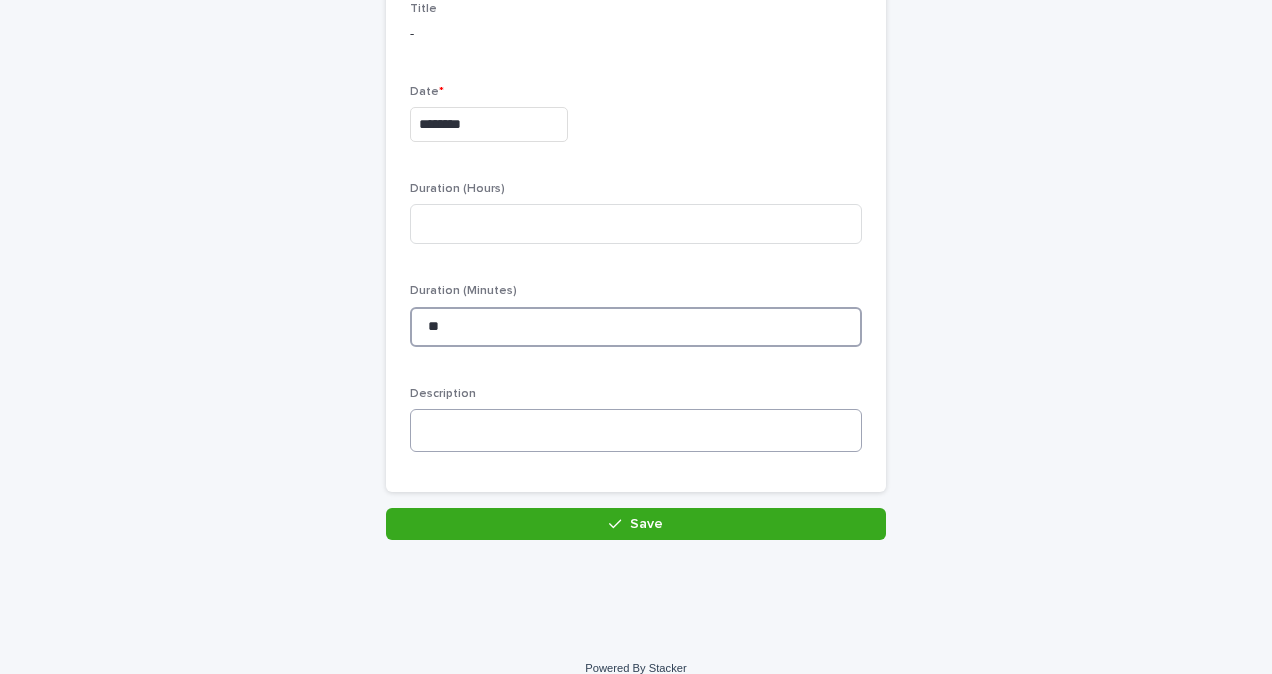 type on "**" 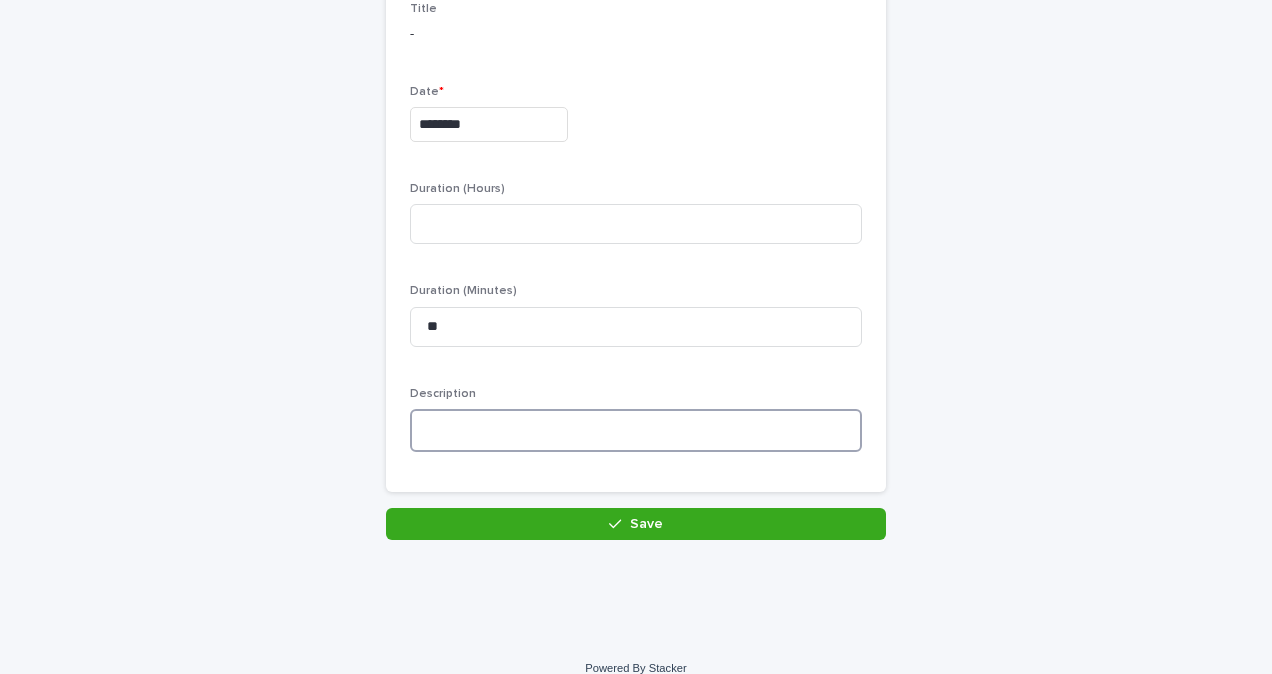 click at bounding box center (636, 430) 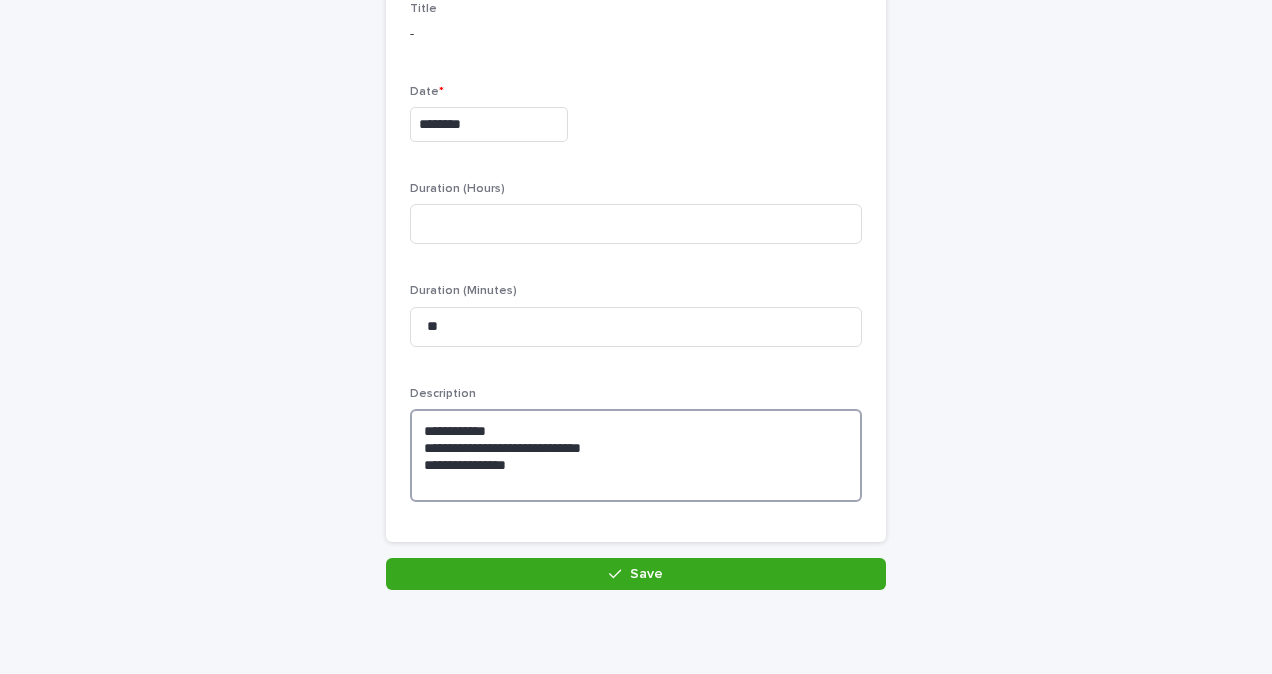click on "**********" at bounding box center [636, 455] 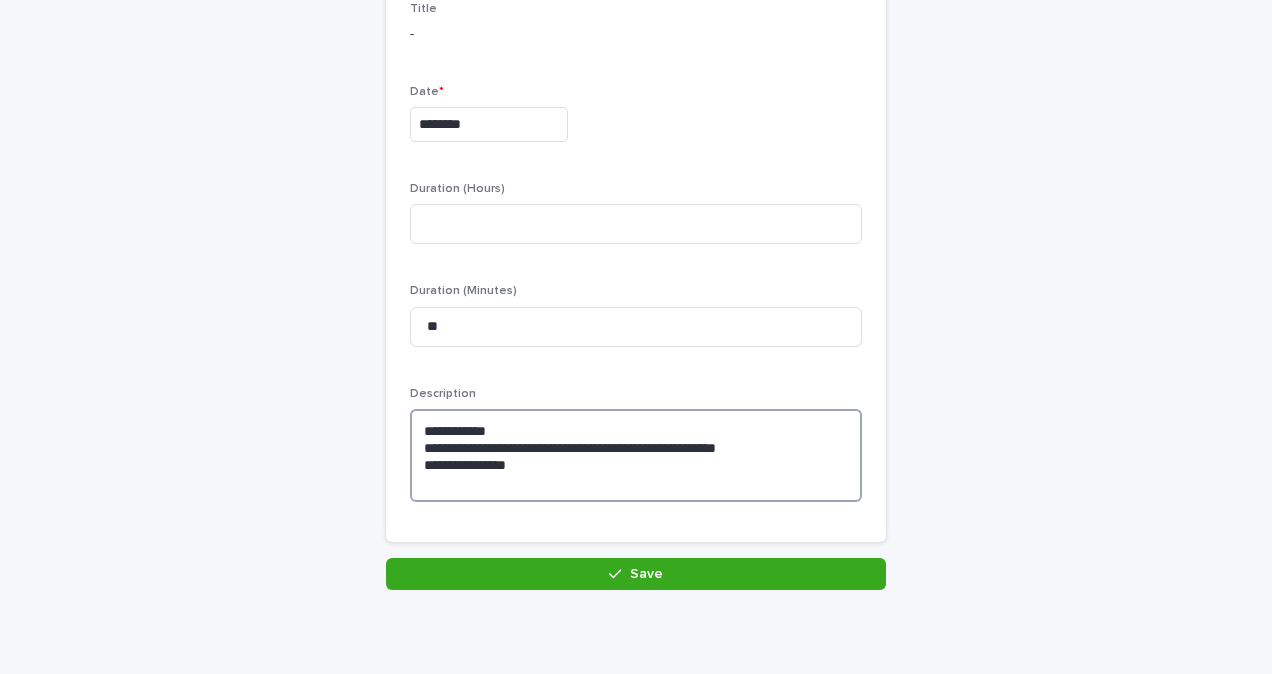 type on "**********" 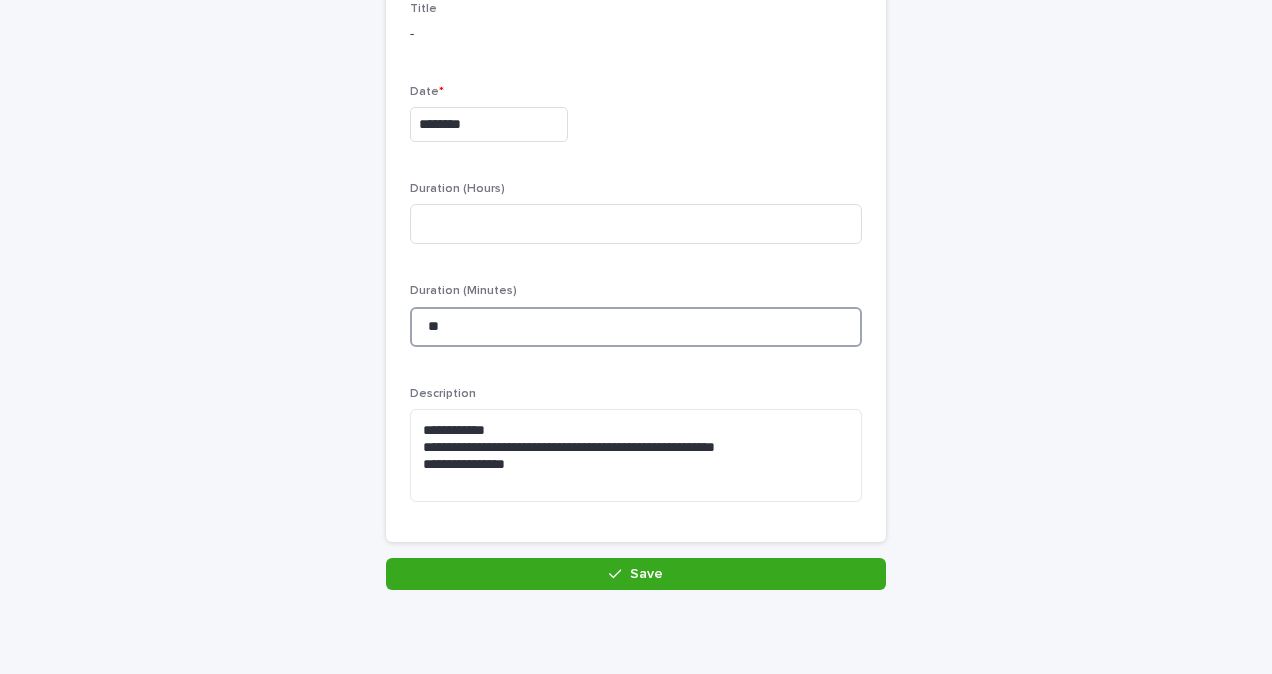 drag, startPoint x: 537, startPoint y: 324, endPoint x: 239, endPoint y: 325, distance: 298.00168 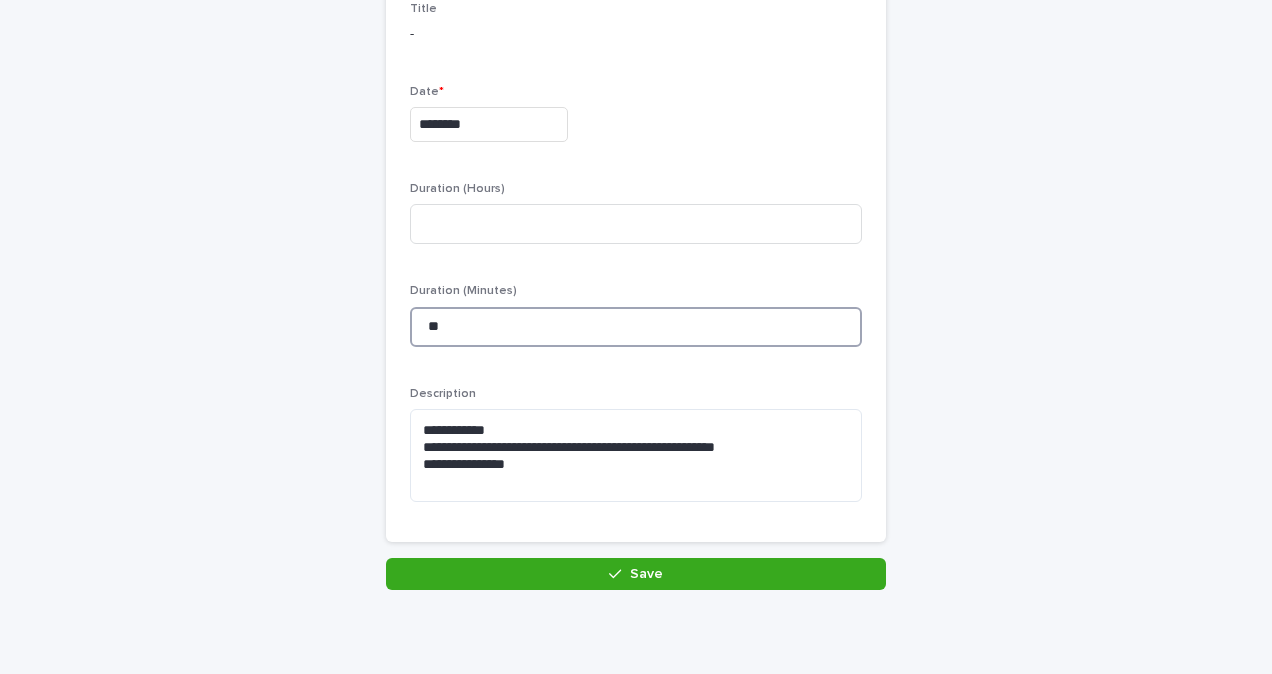 type on "**" 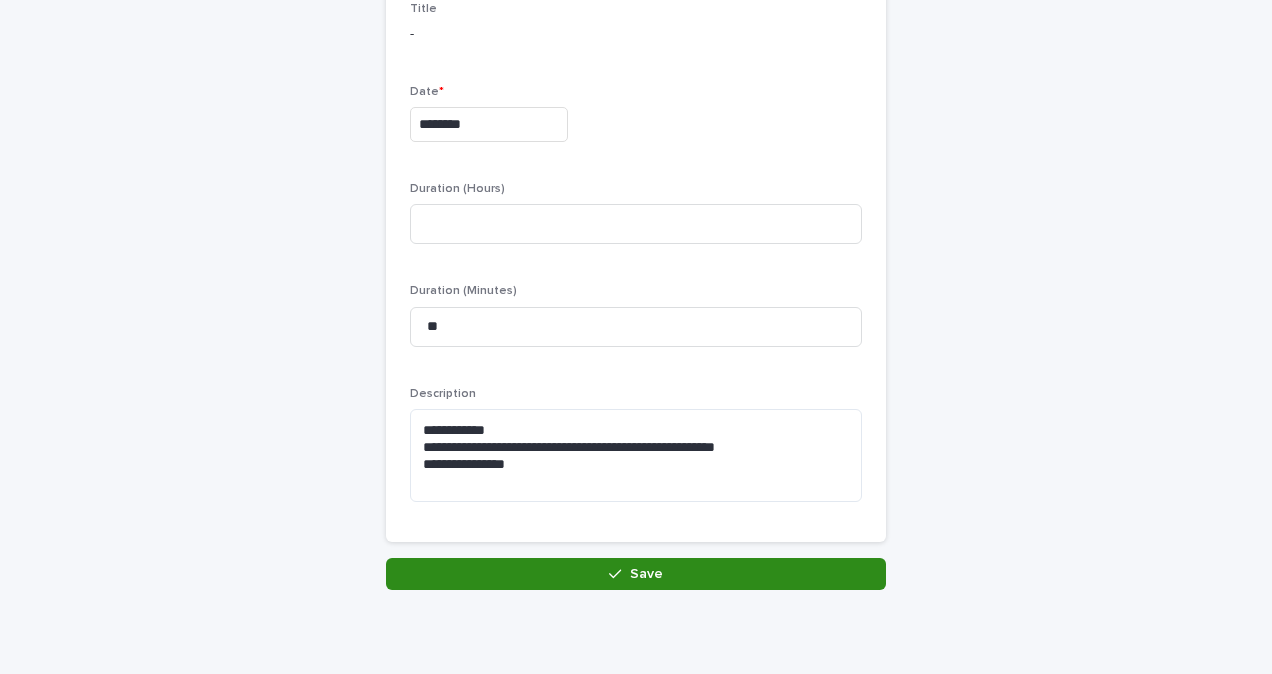 click on "Save" at bounding box center (636, 574) 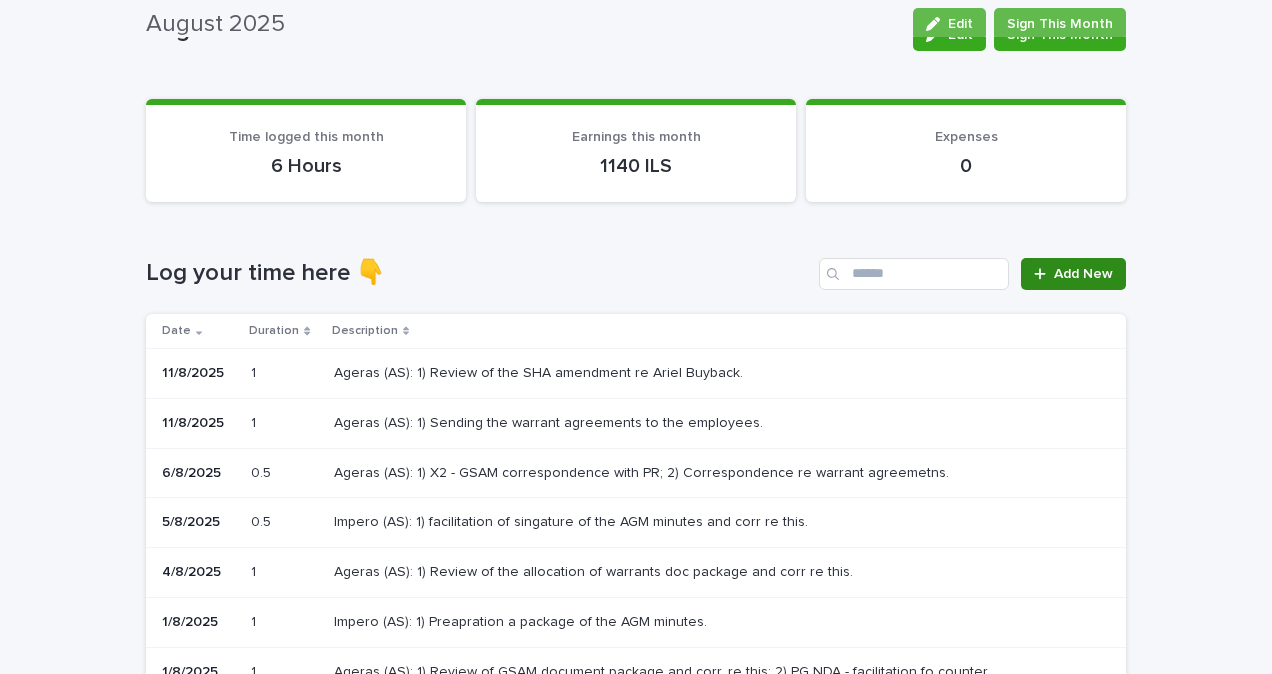 scroll, scrollTop: 80, scrollLeft: 0, axis: vertical 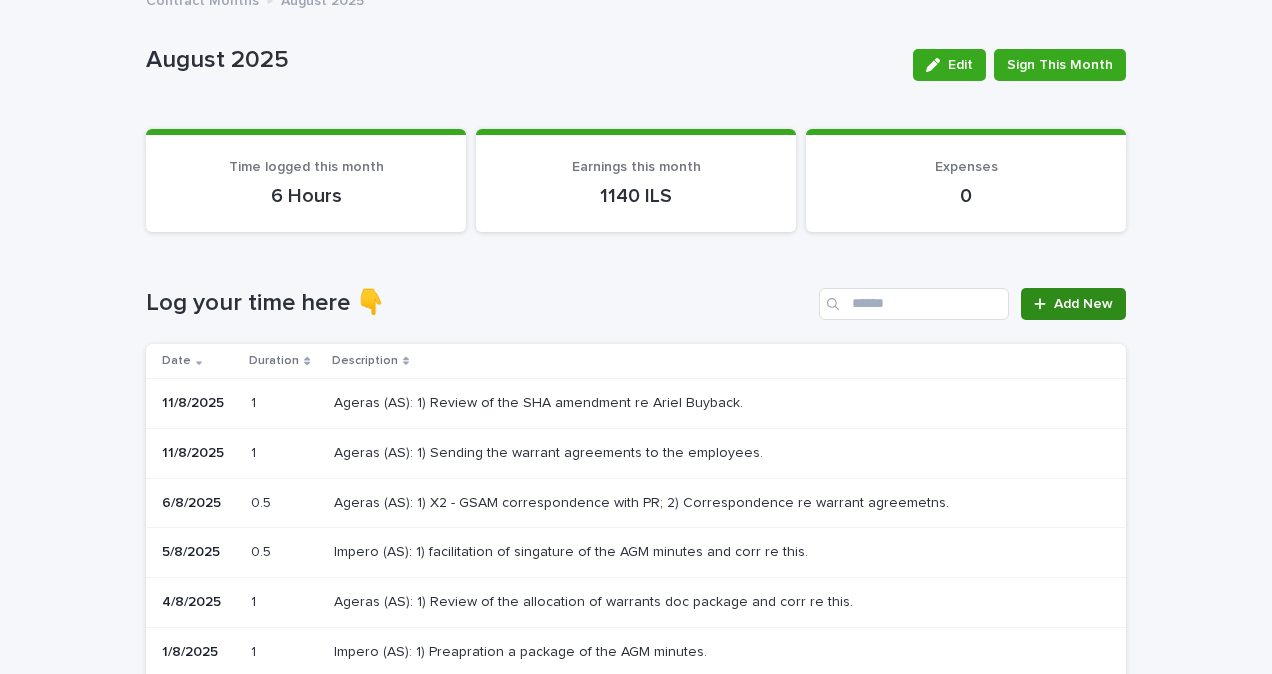 click on "Add New" at bounding box center [1083, 304] 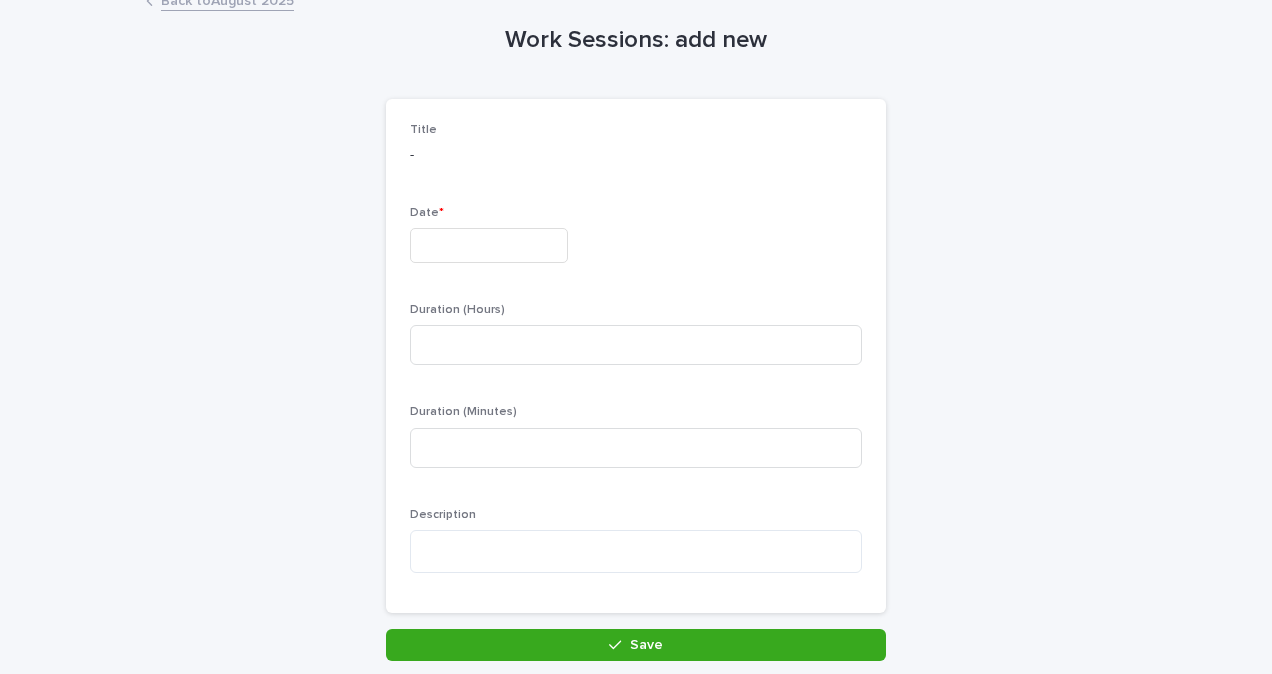 scroll, scrollTop: 81, scrollLeft: 0, axis: vertical 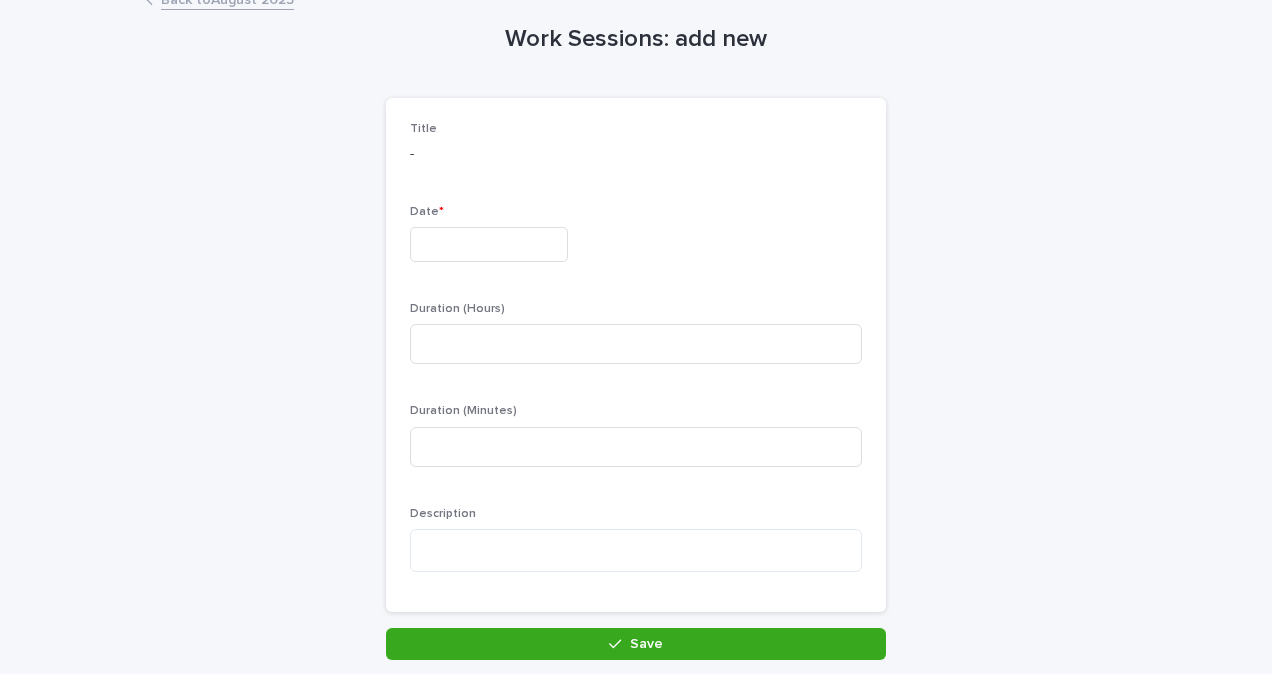 click on "Date *" at bounding box center [636, 241] 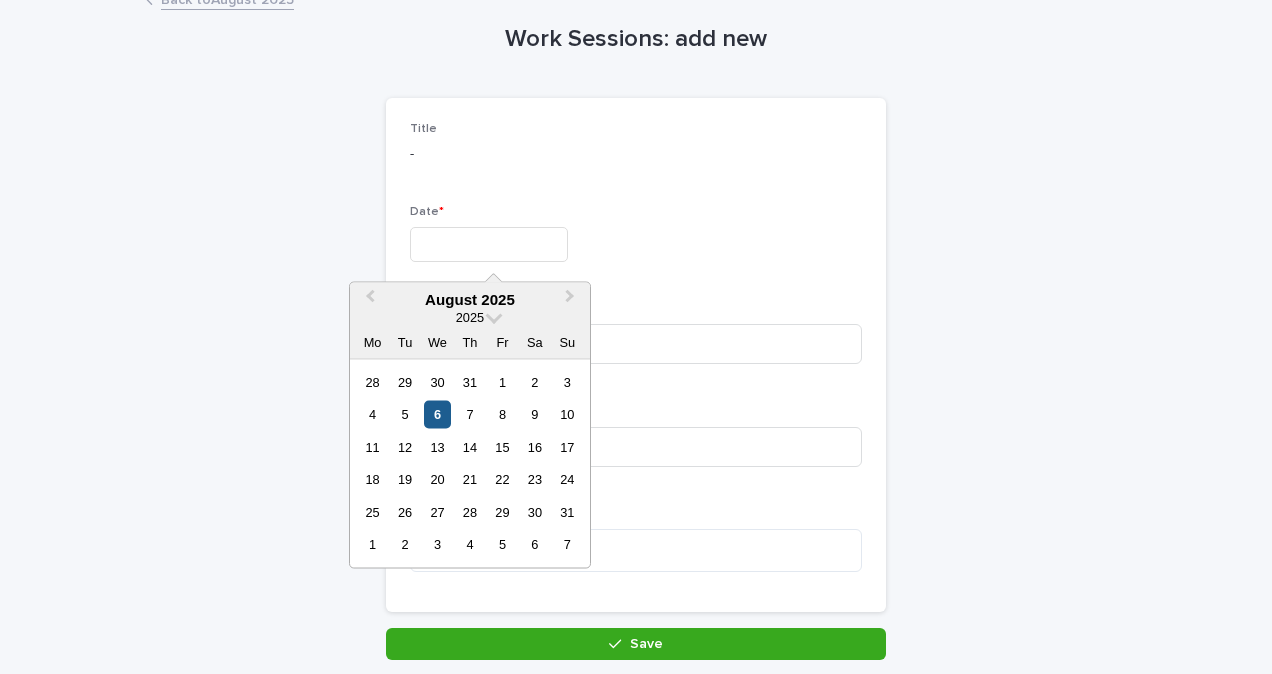 click on "6" at bounding box center [437, 414] 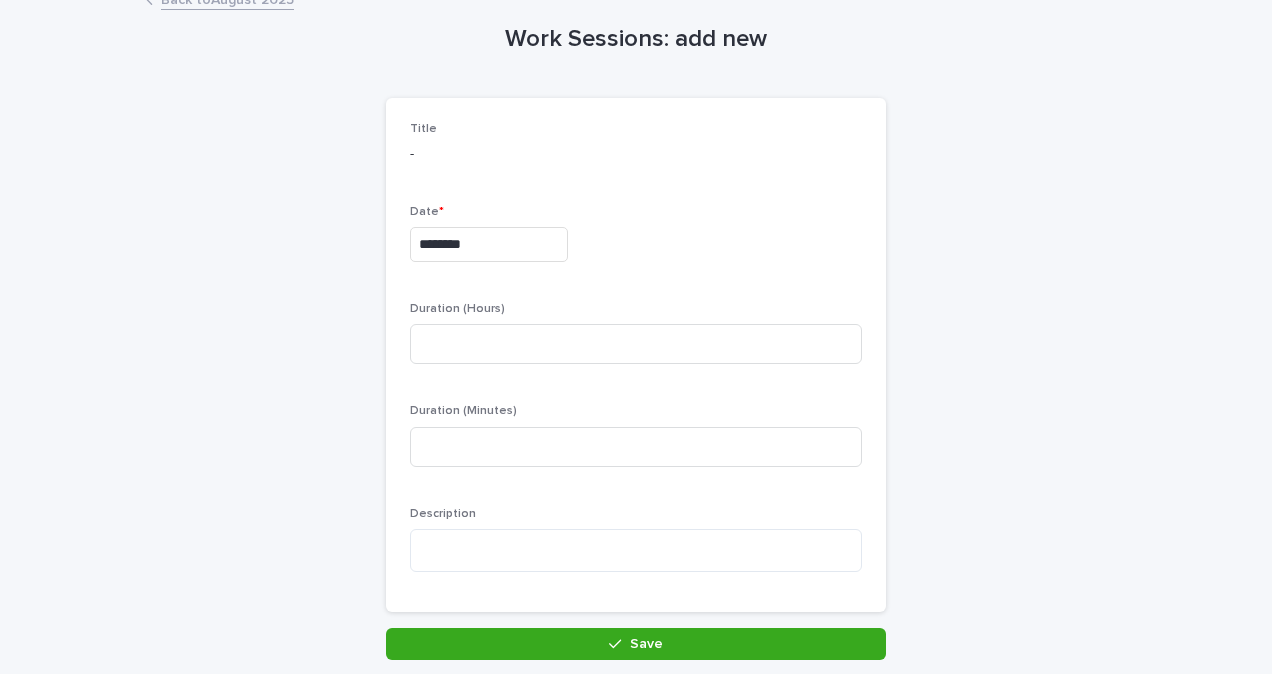 click on "Duration (Minutes)" at bounding box center [636, 443] 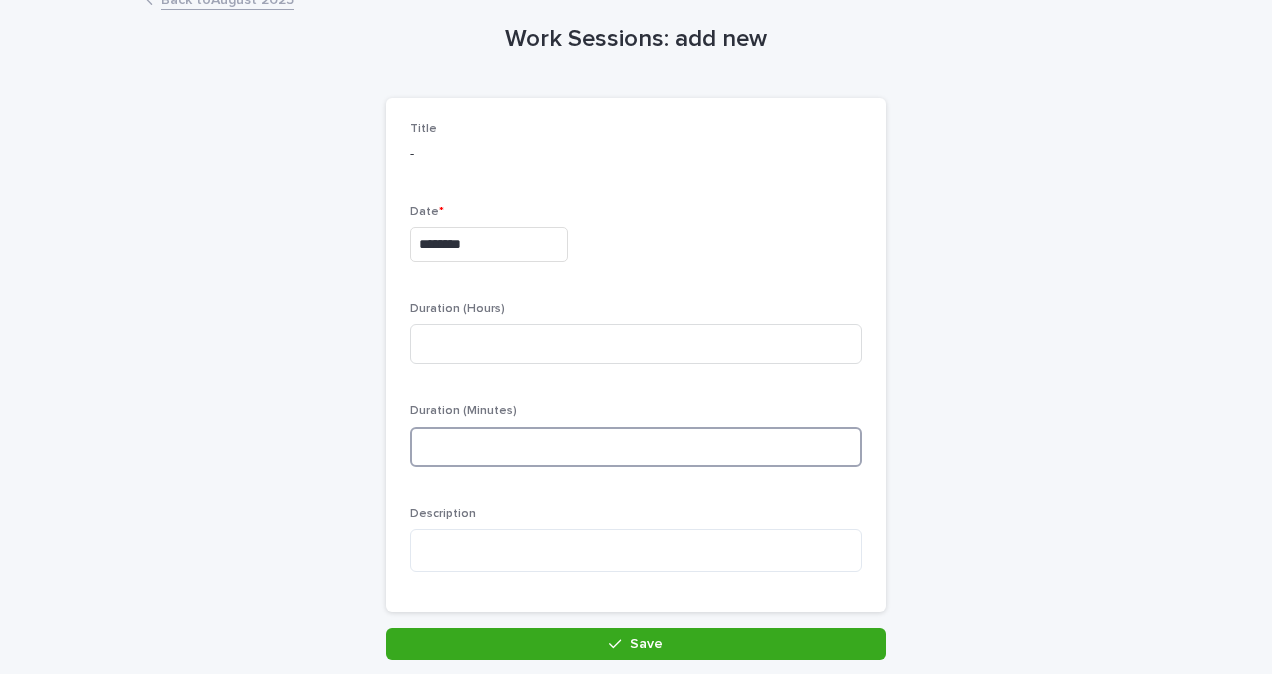 click at bounding box center (636, 447) 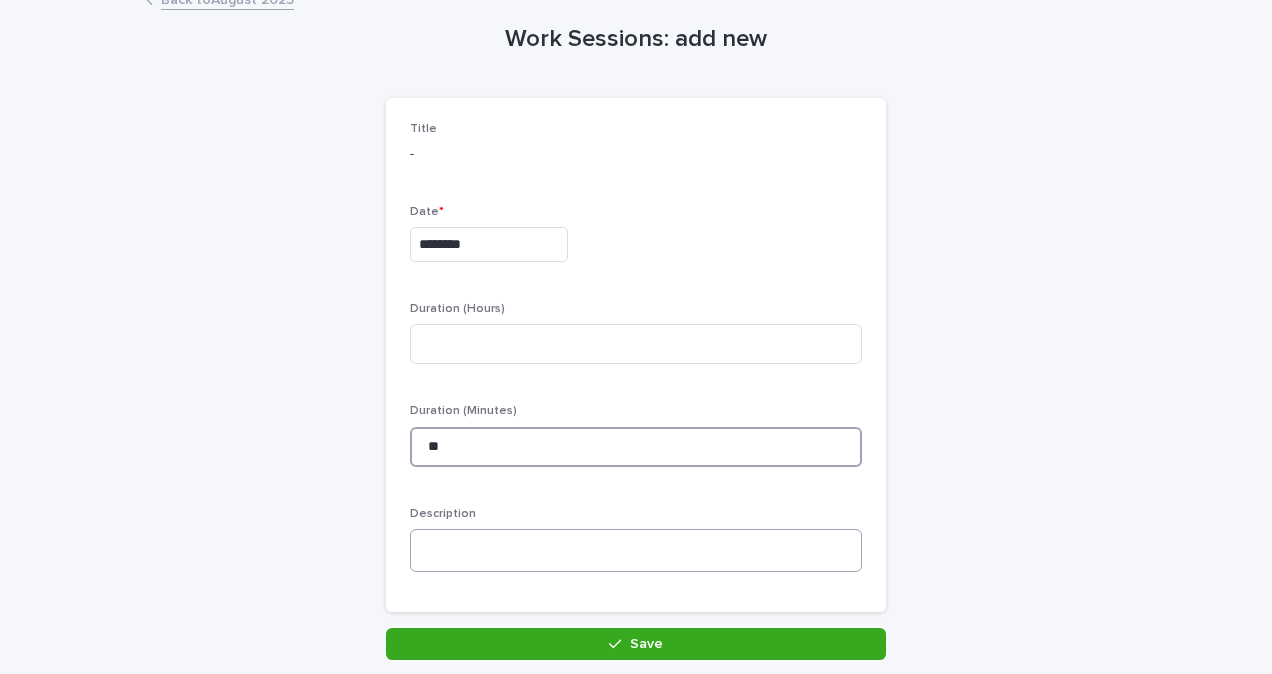 type on "**" 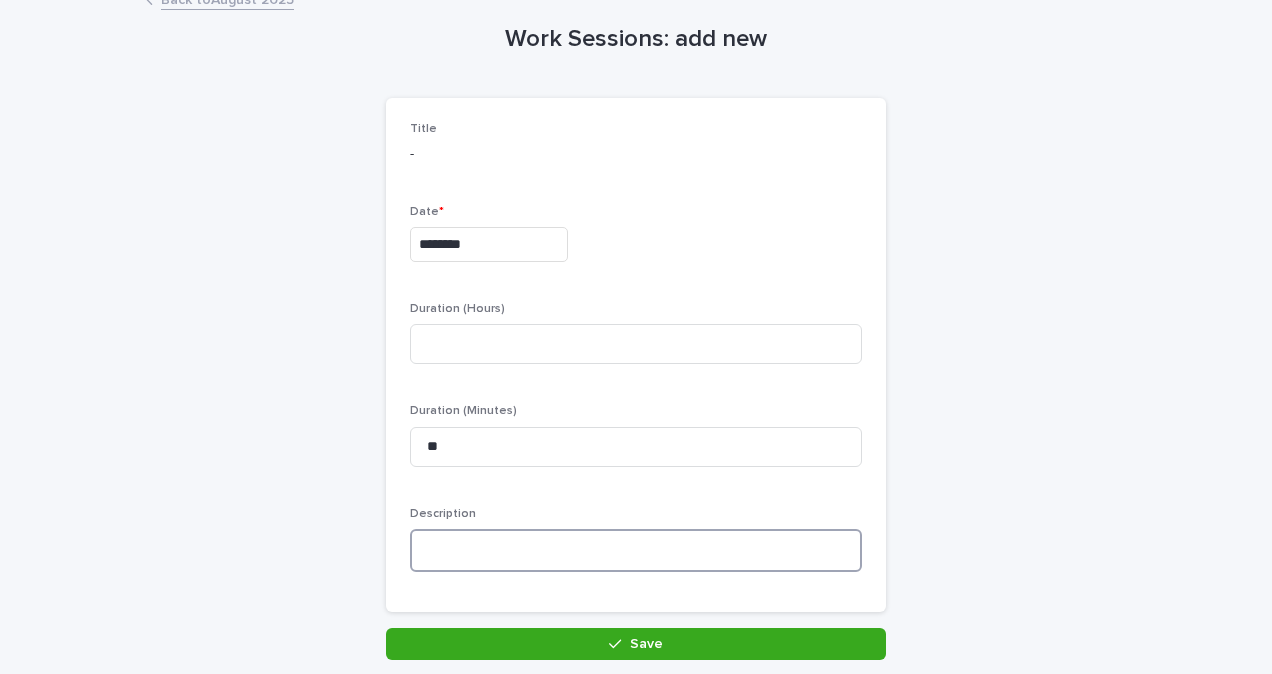 click at bounding box center [636, 550] 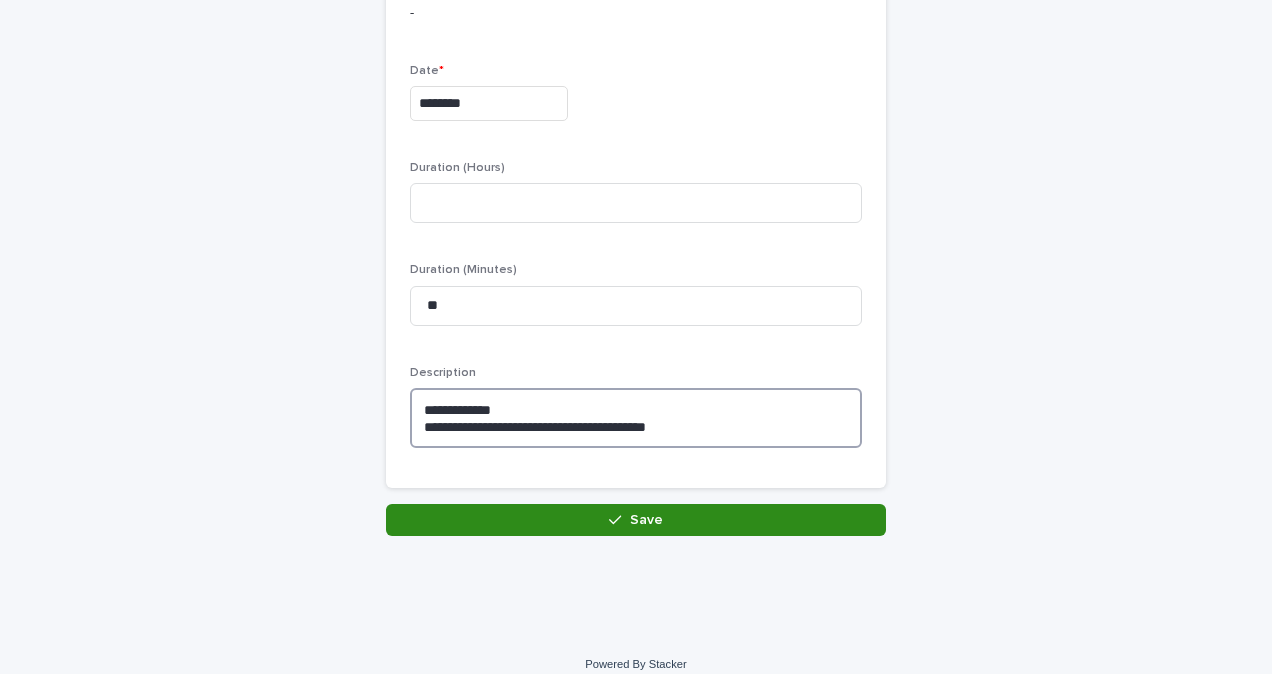 scroll, scrollTop: 241, scrollLeft: 0, axis: vertical 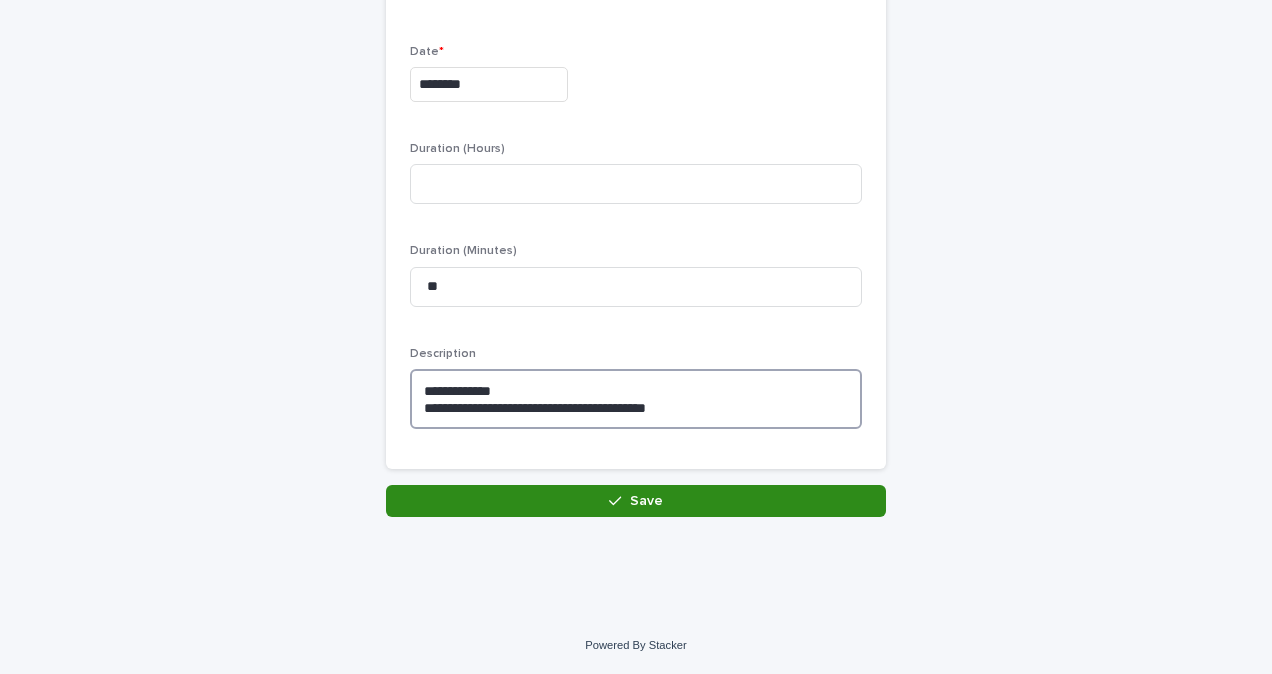type on "**********" 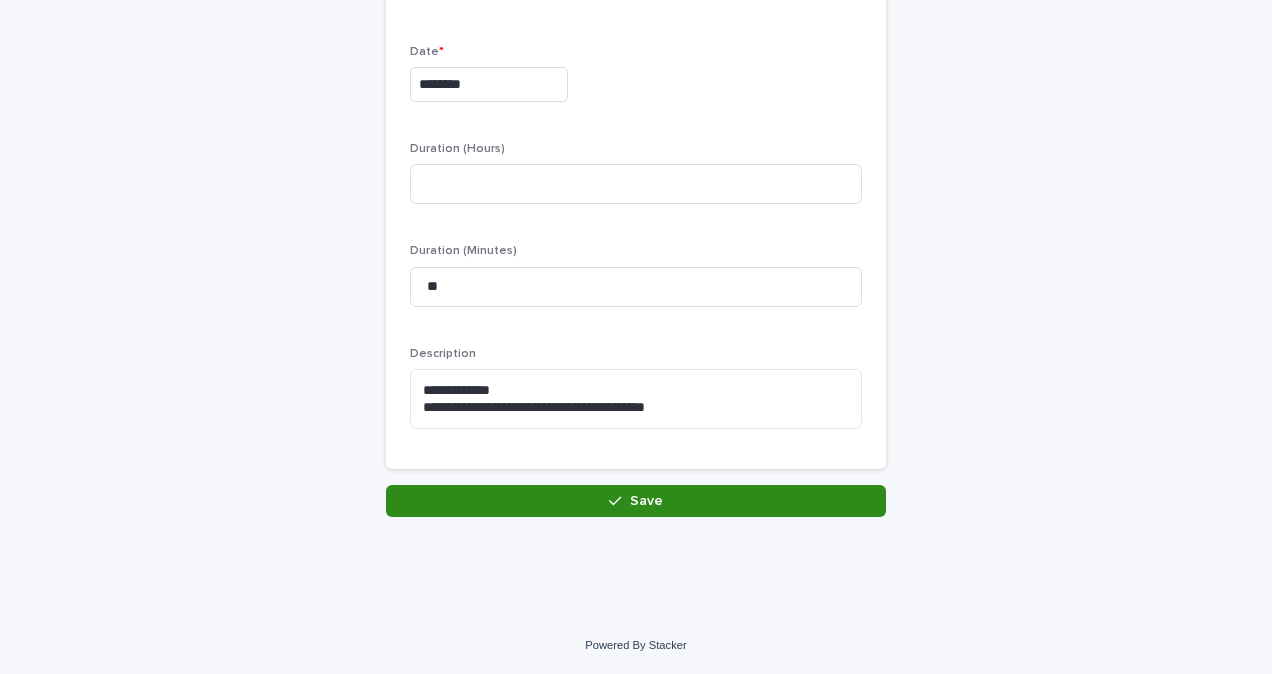 click on "Save" at bounding box center (636, 501) 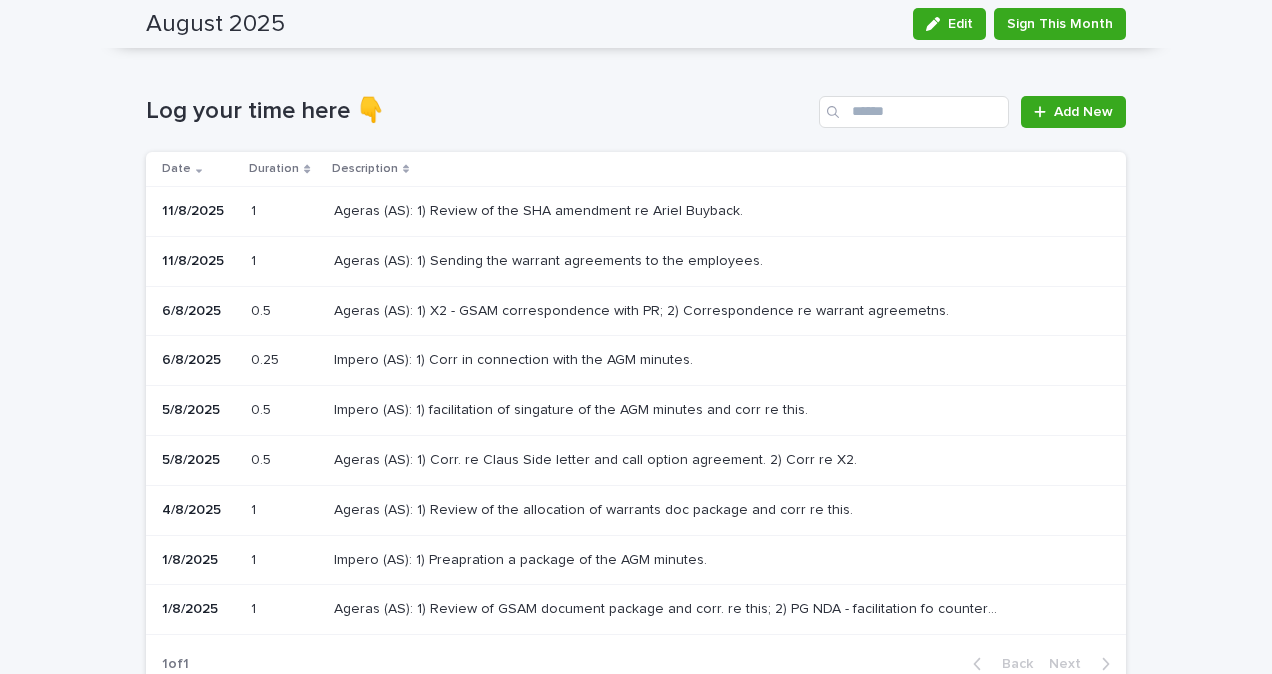 scroll, scrollTop: 0, scrollLeft: 0, axis: both 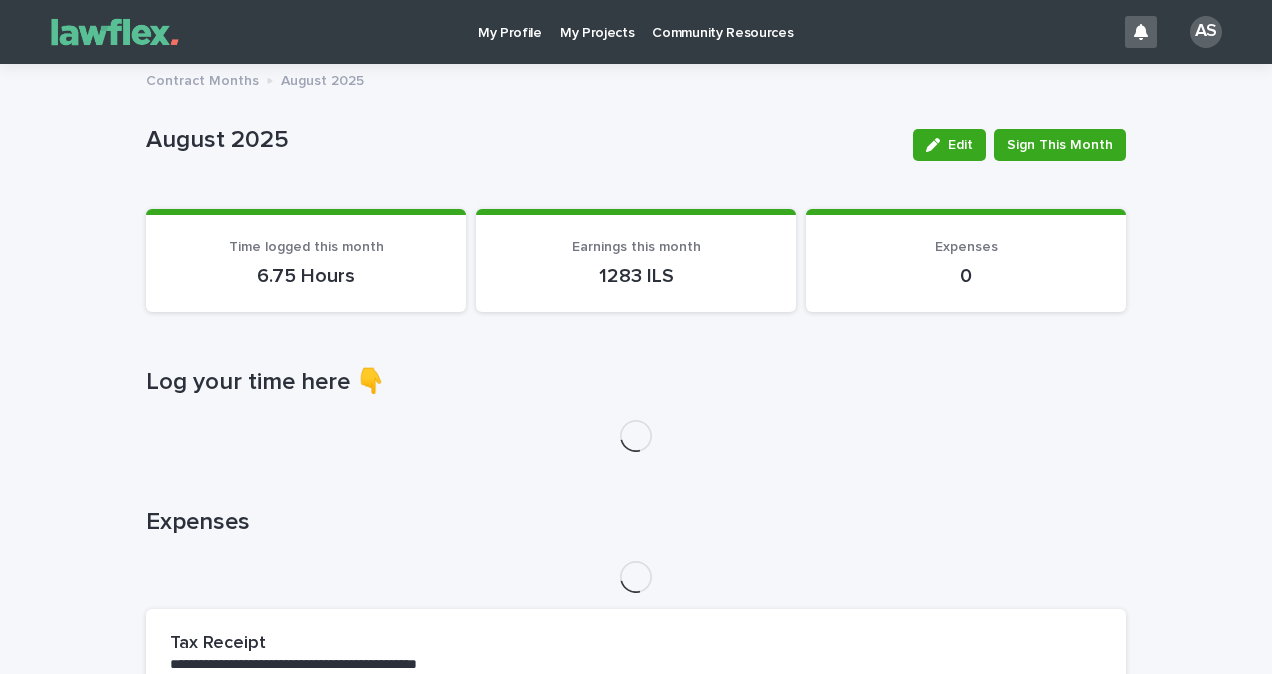 click on "Contract Months August 2025" at bounding box center [636, 81] 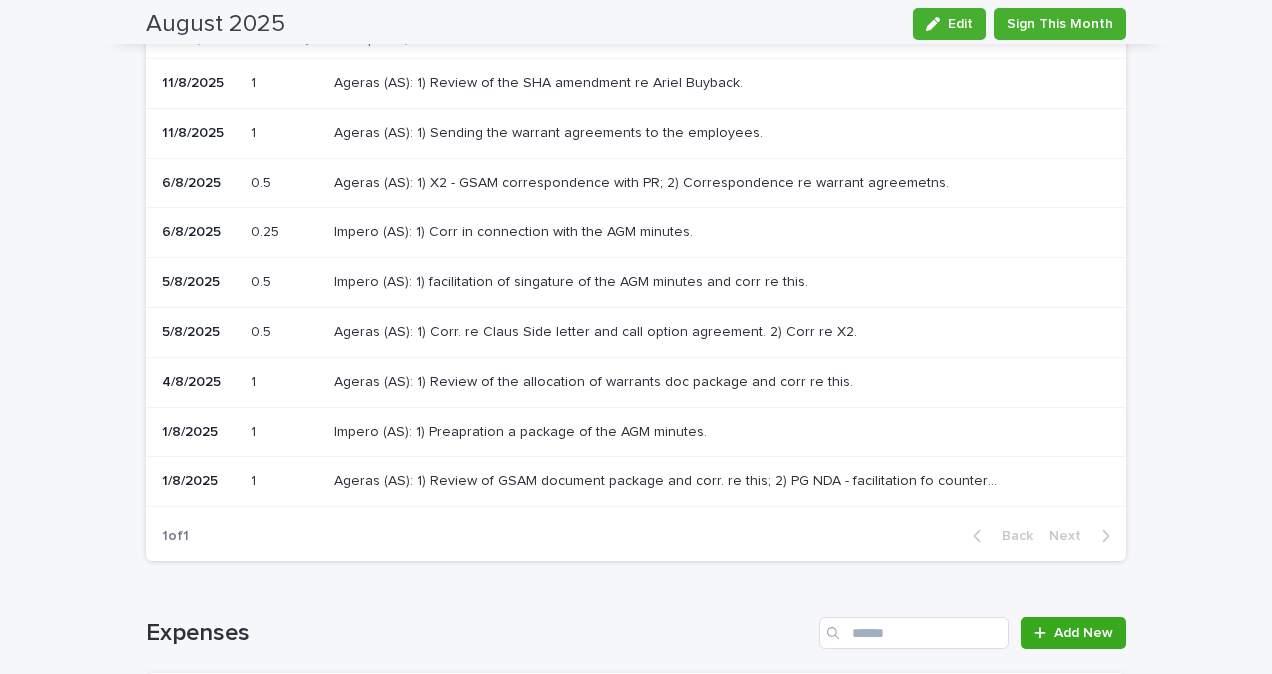 scroll, scrollTop: 0, scrollLeft: 0, axis: both 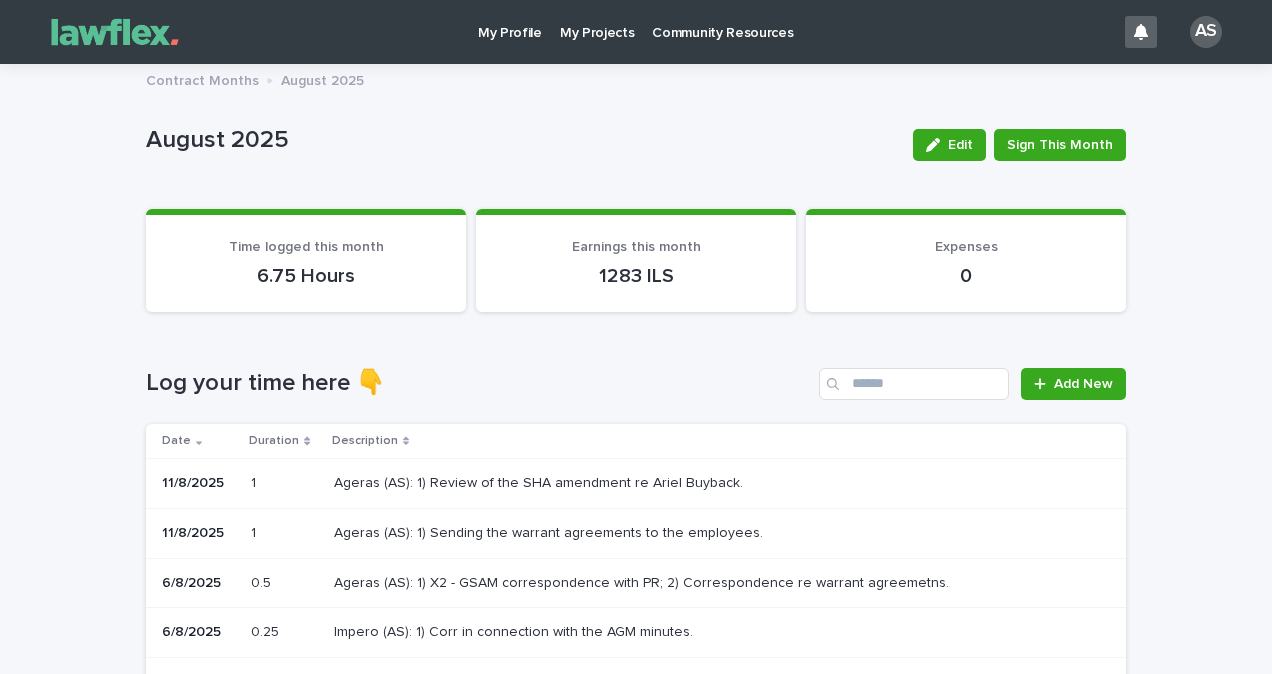 click on "My Projects" at bounding box center (597, 21) 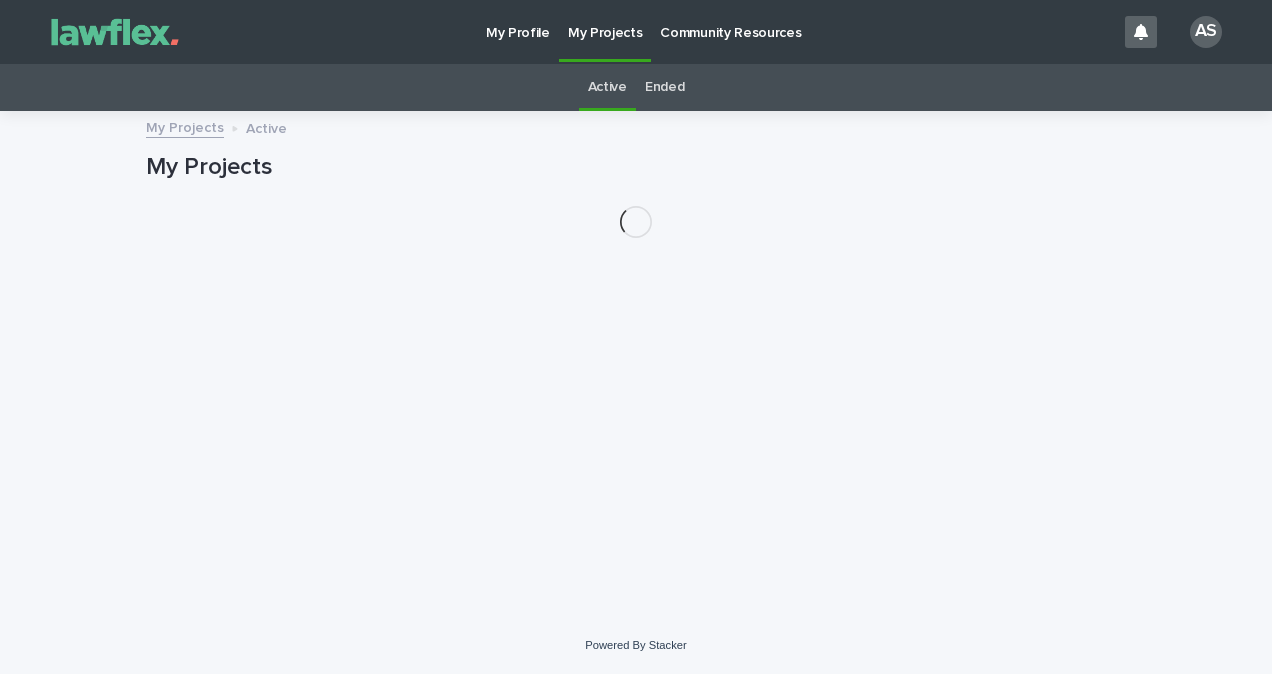 click on "Ended" at bounding box center [664, 87] 